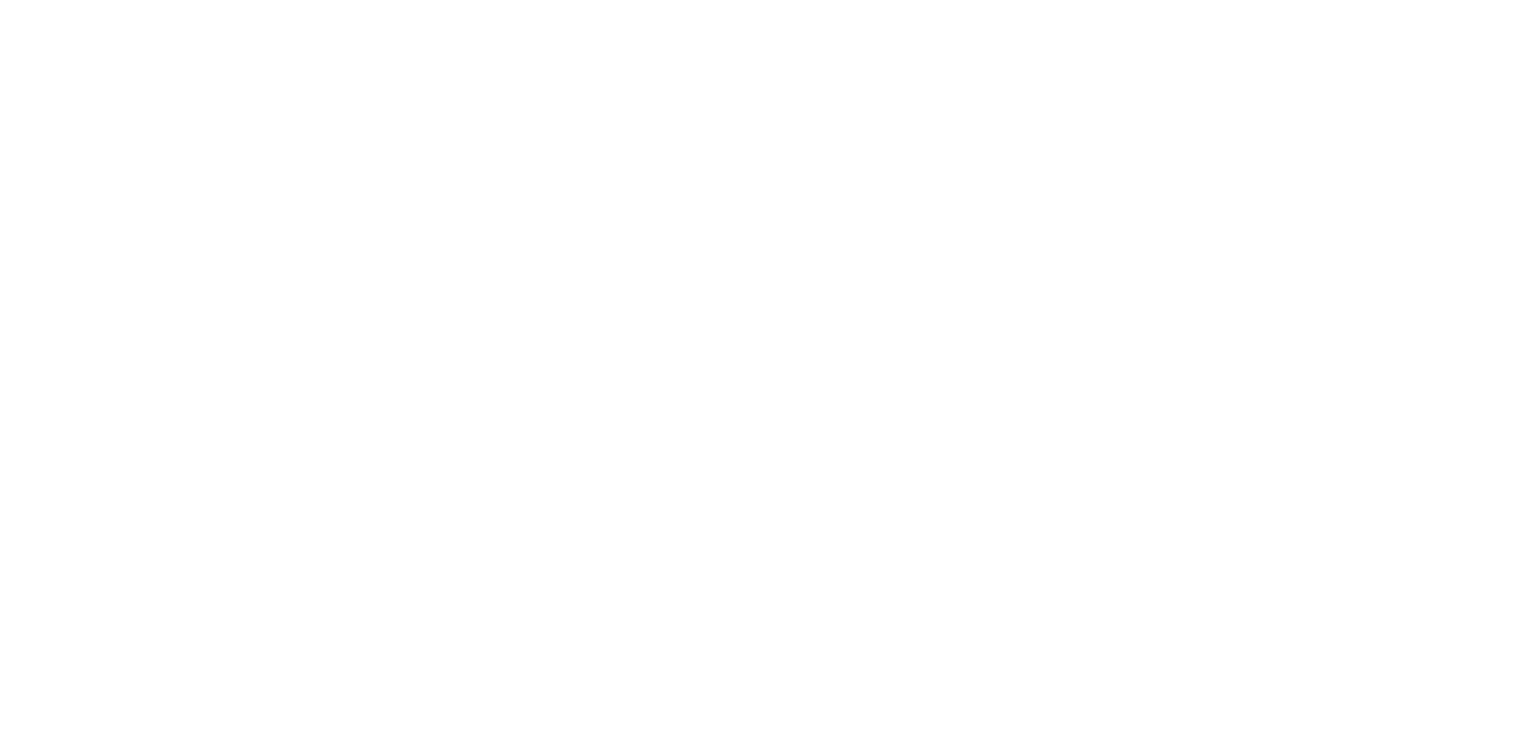 scroll, scrollTop: 0, scrollLeft: 0, axis: both 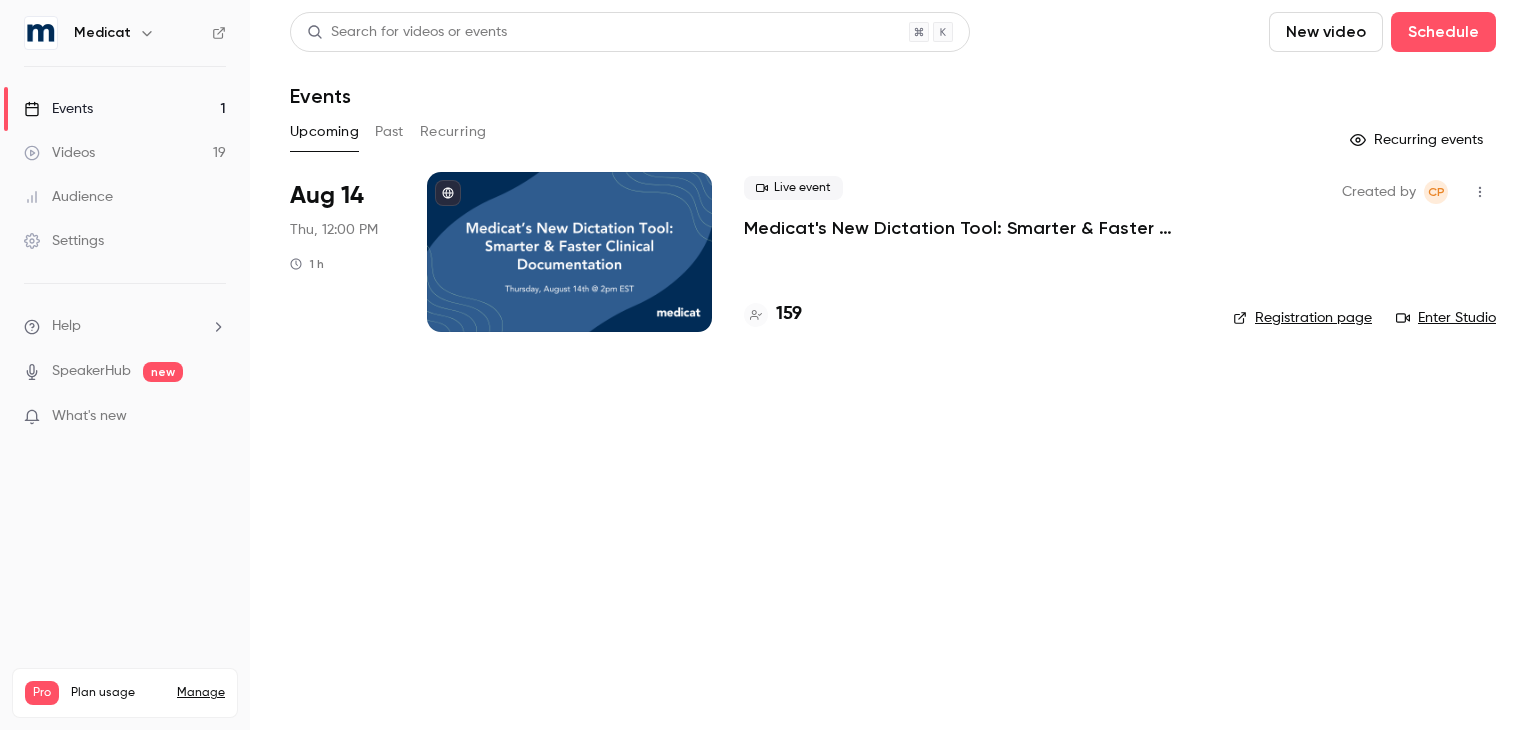 click on "Help" at bounding box center [125, 326] 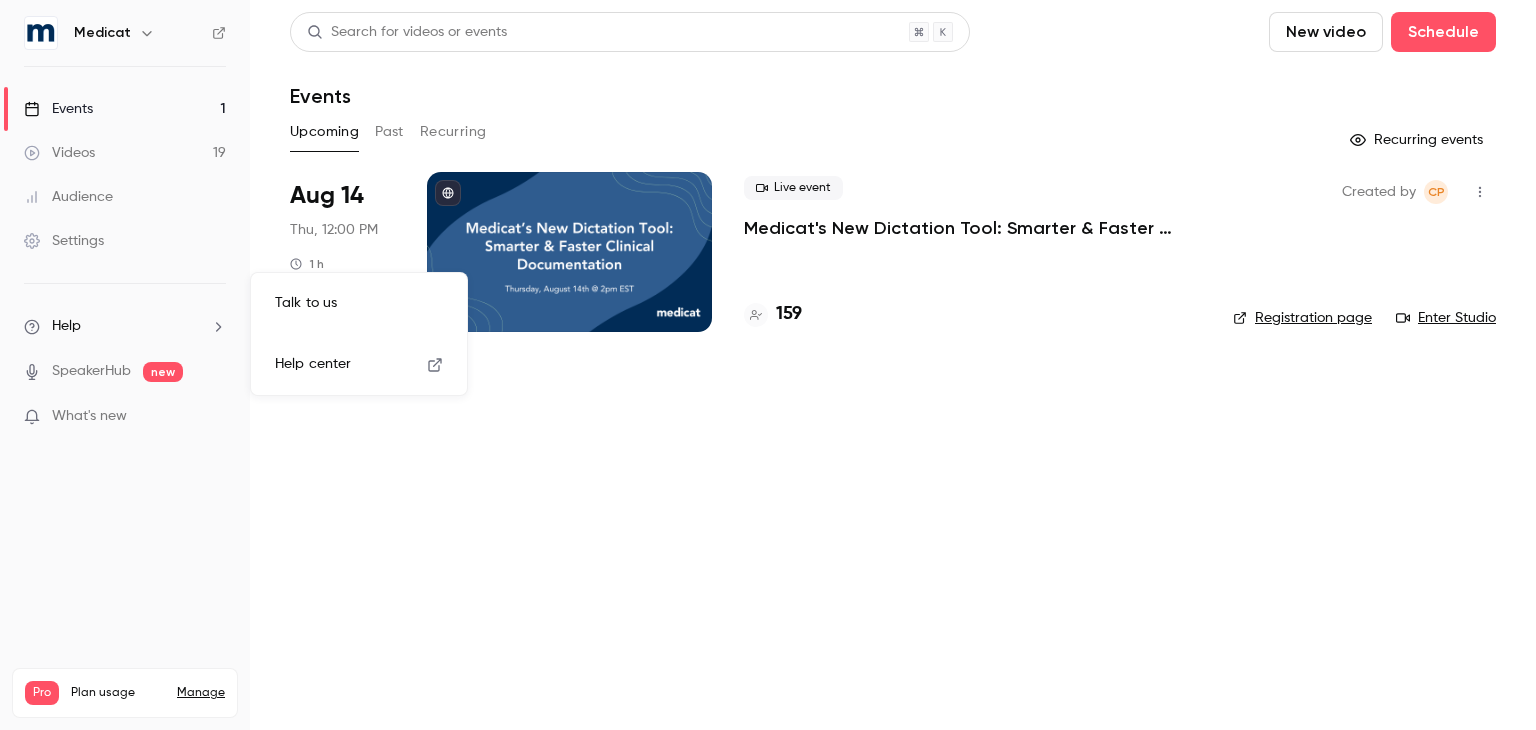 click on "Help center" at bounding box center [313, 364] 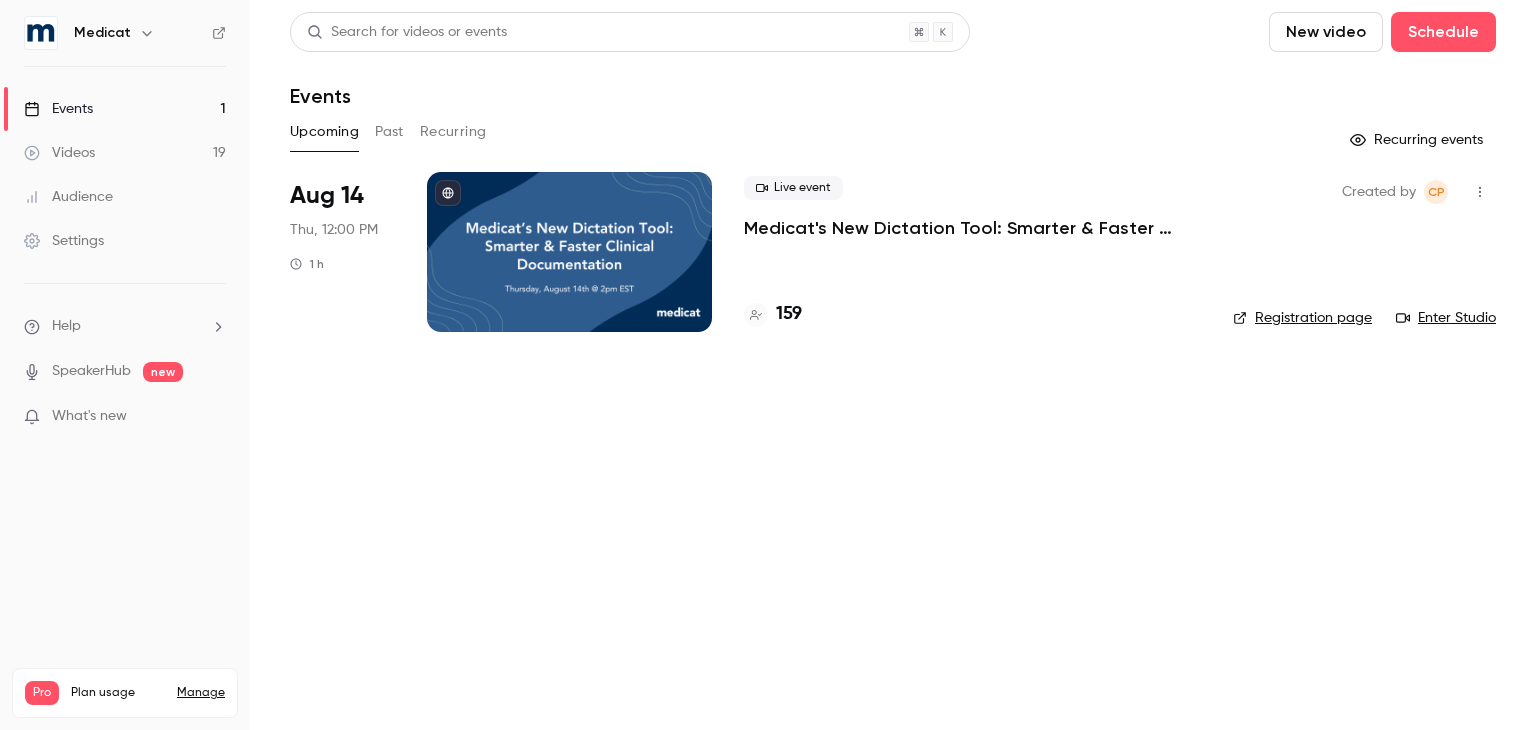 click on "Help" at bounding box center [125, 326] 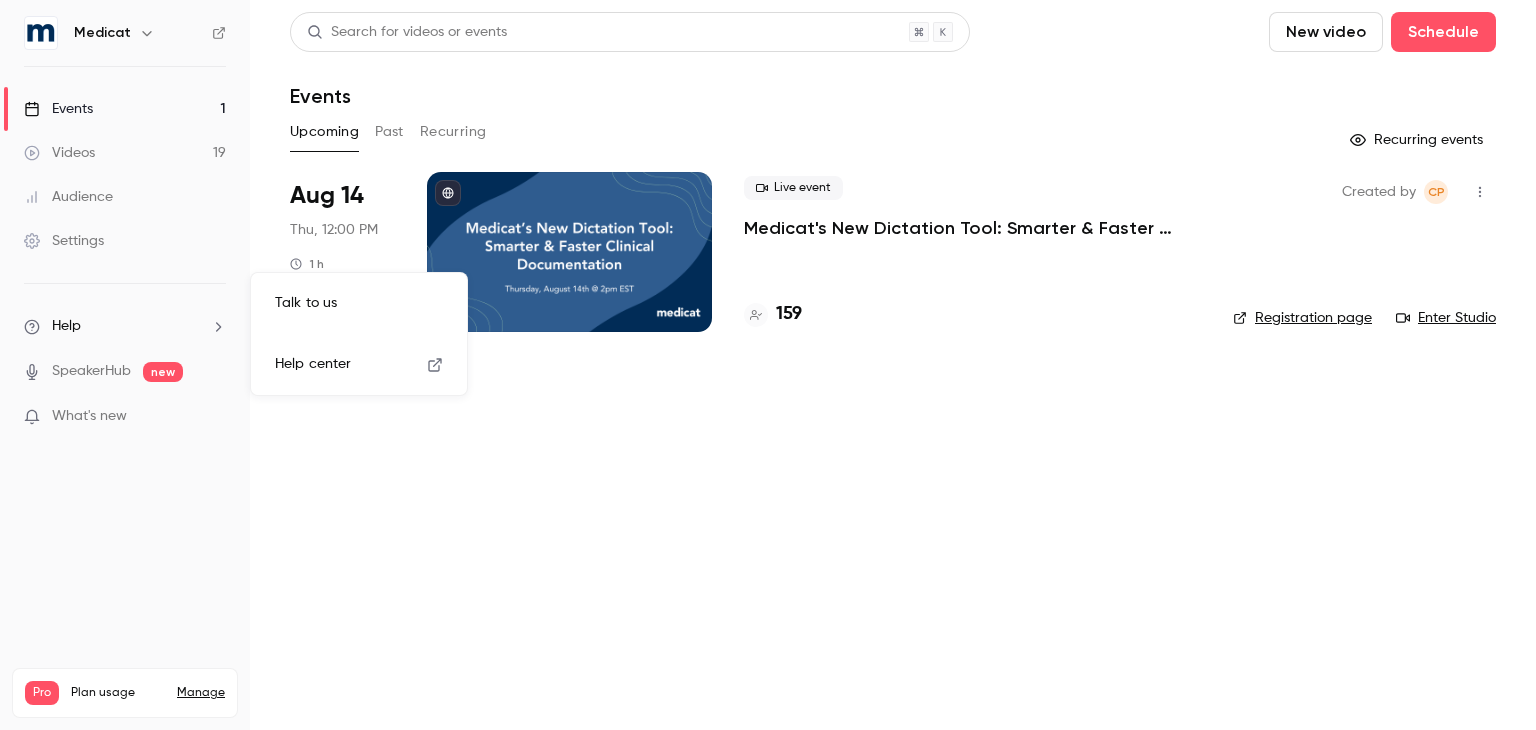 click on "Talk to us" at bounding box center [359, 303] 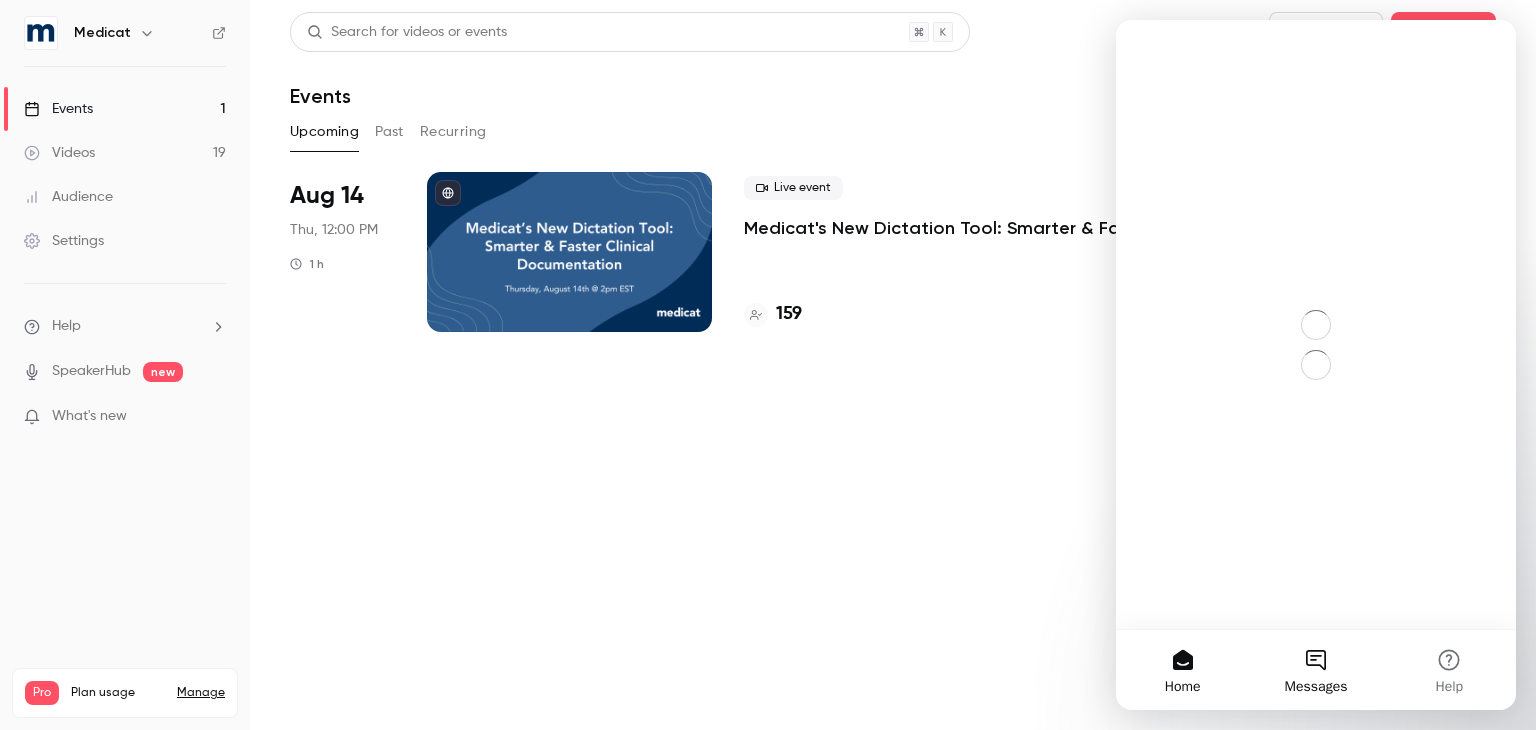 scroll, scrollTop: 0, scrollLeft: 0, axis: both 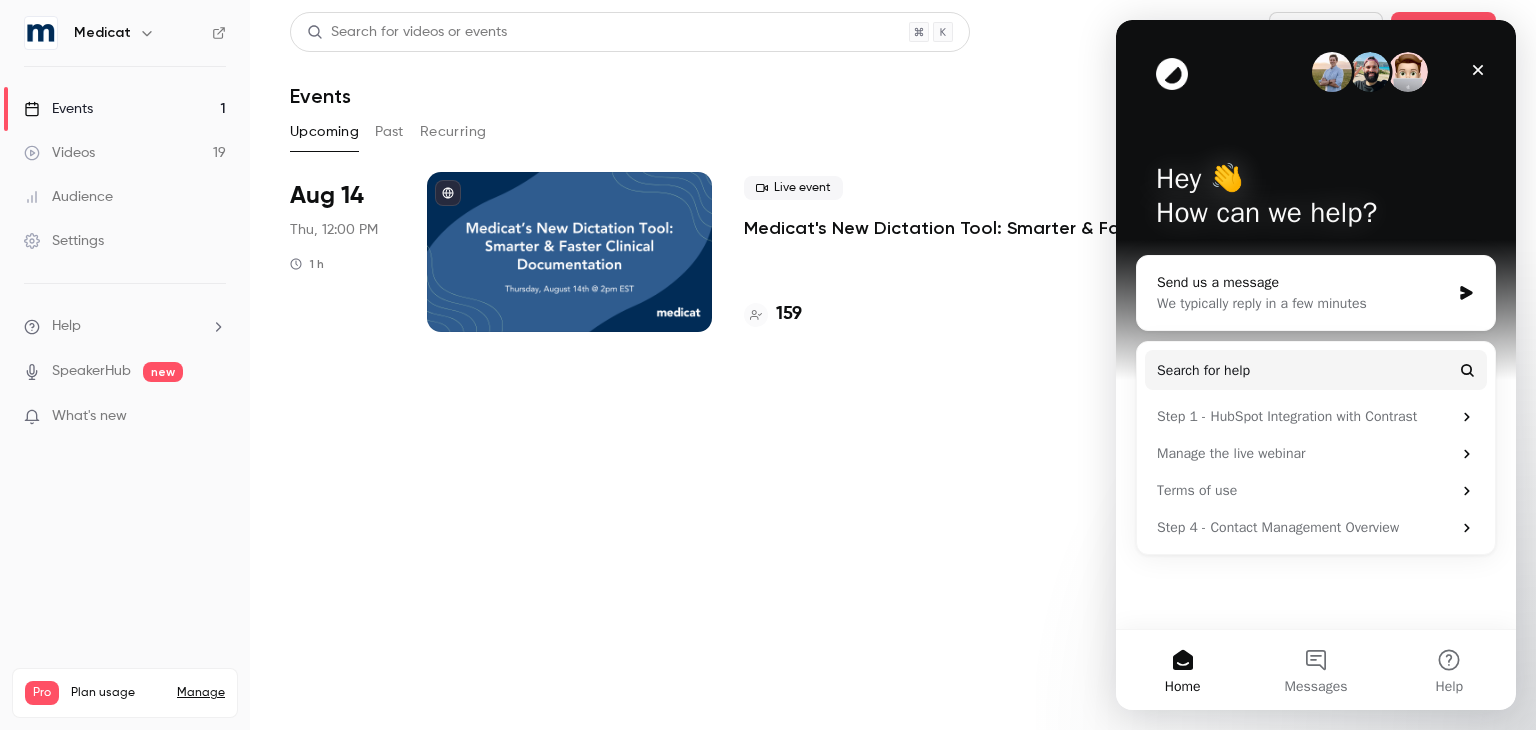 click on "Send us a message" at bounding box center [1303, 282] 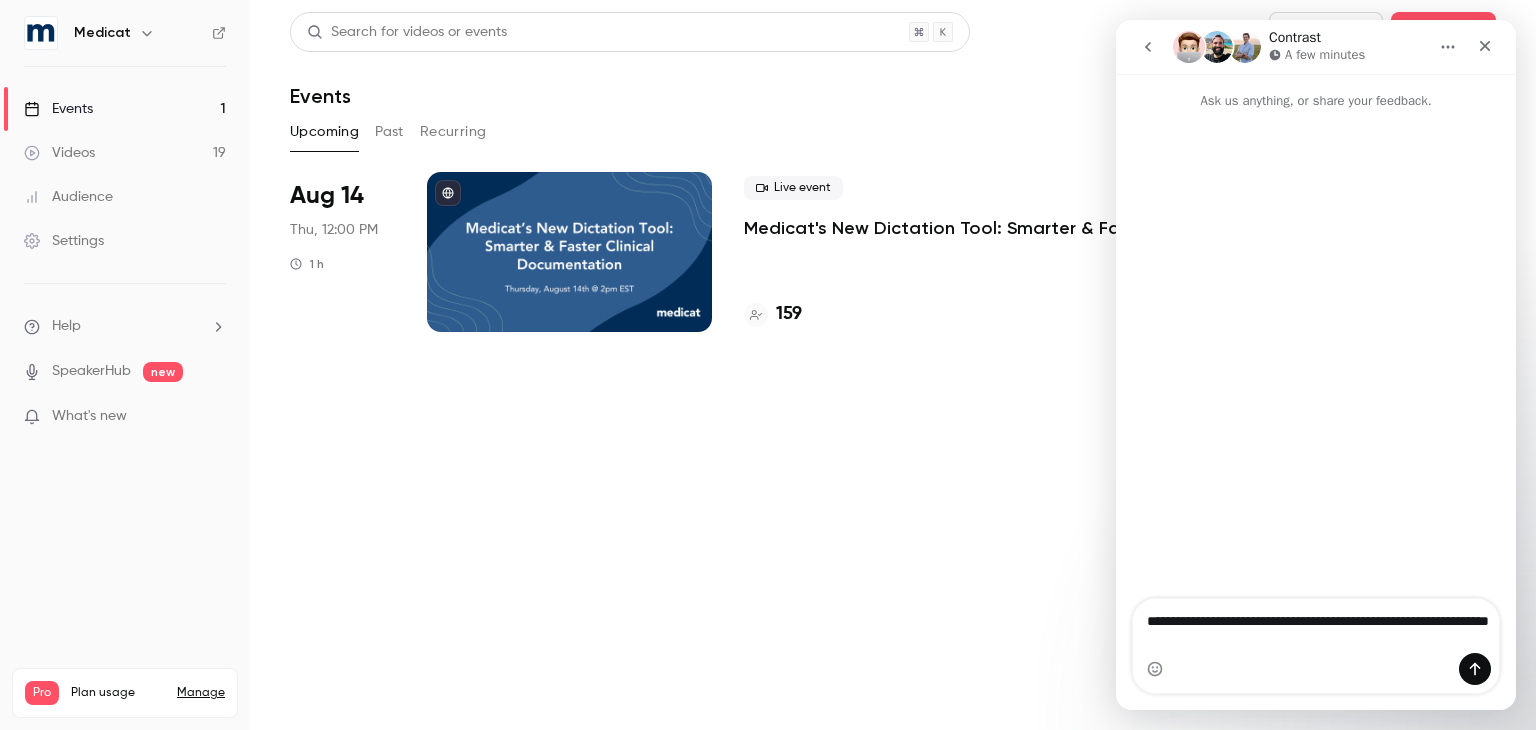 type on "**********" 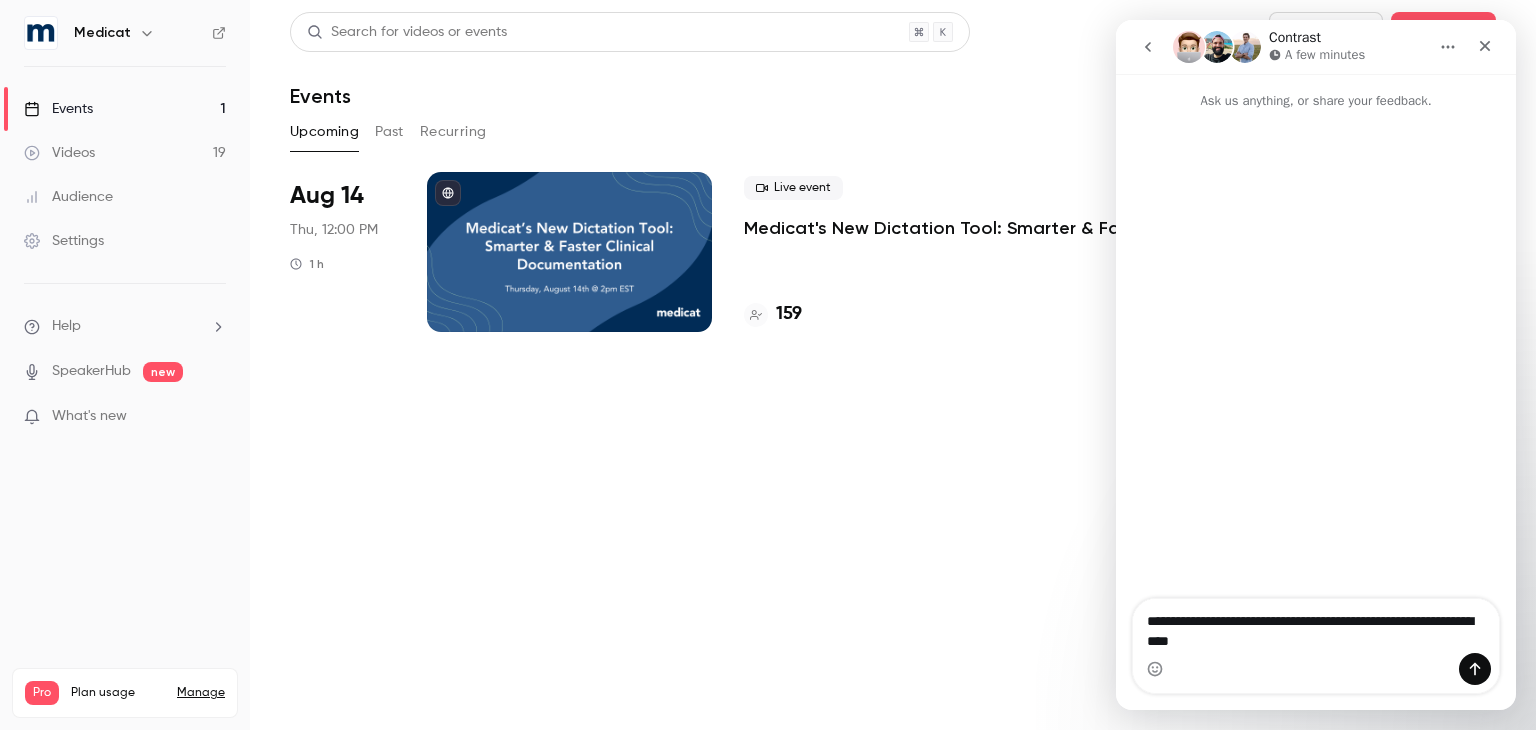 type 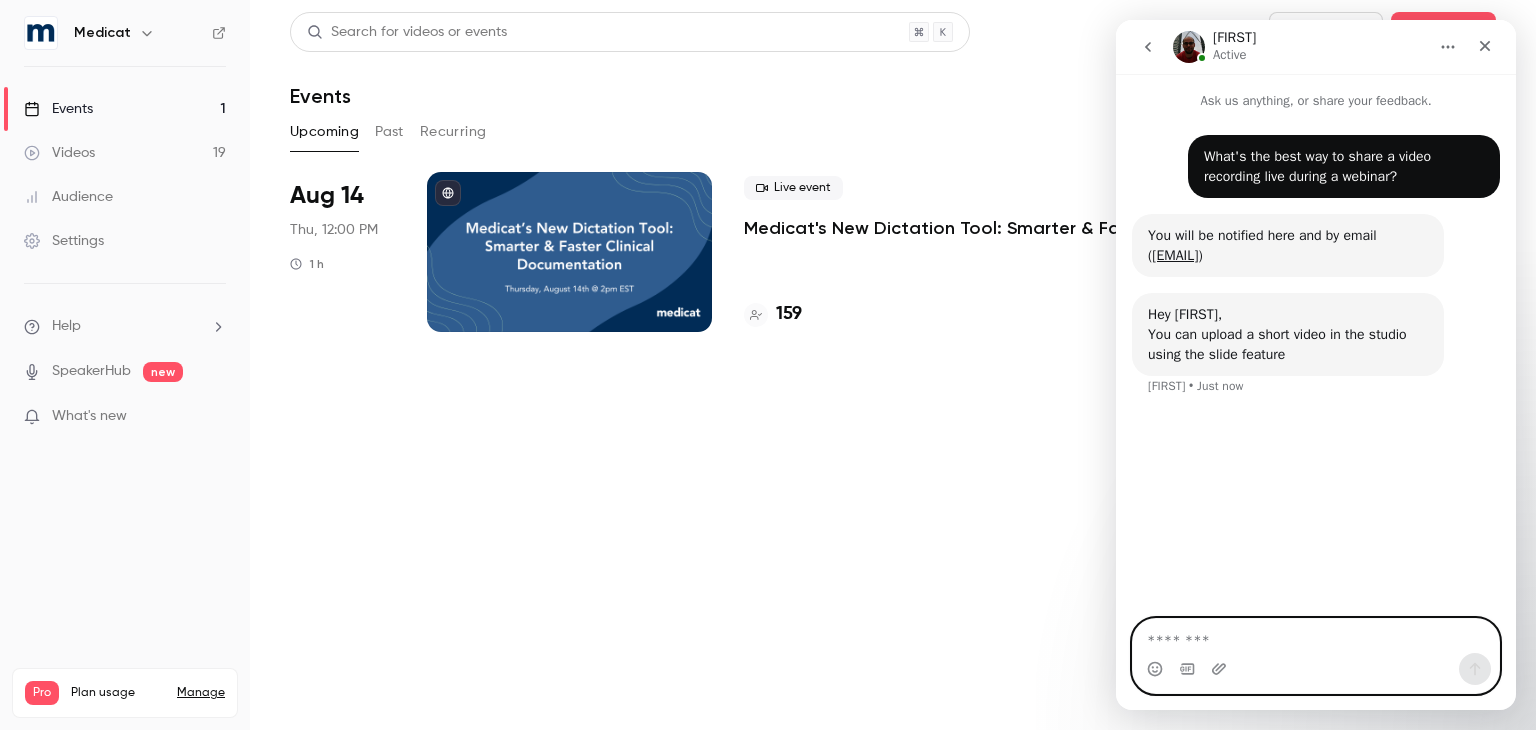 click at bounding box center (1316, 636) 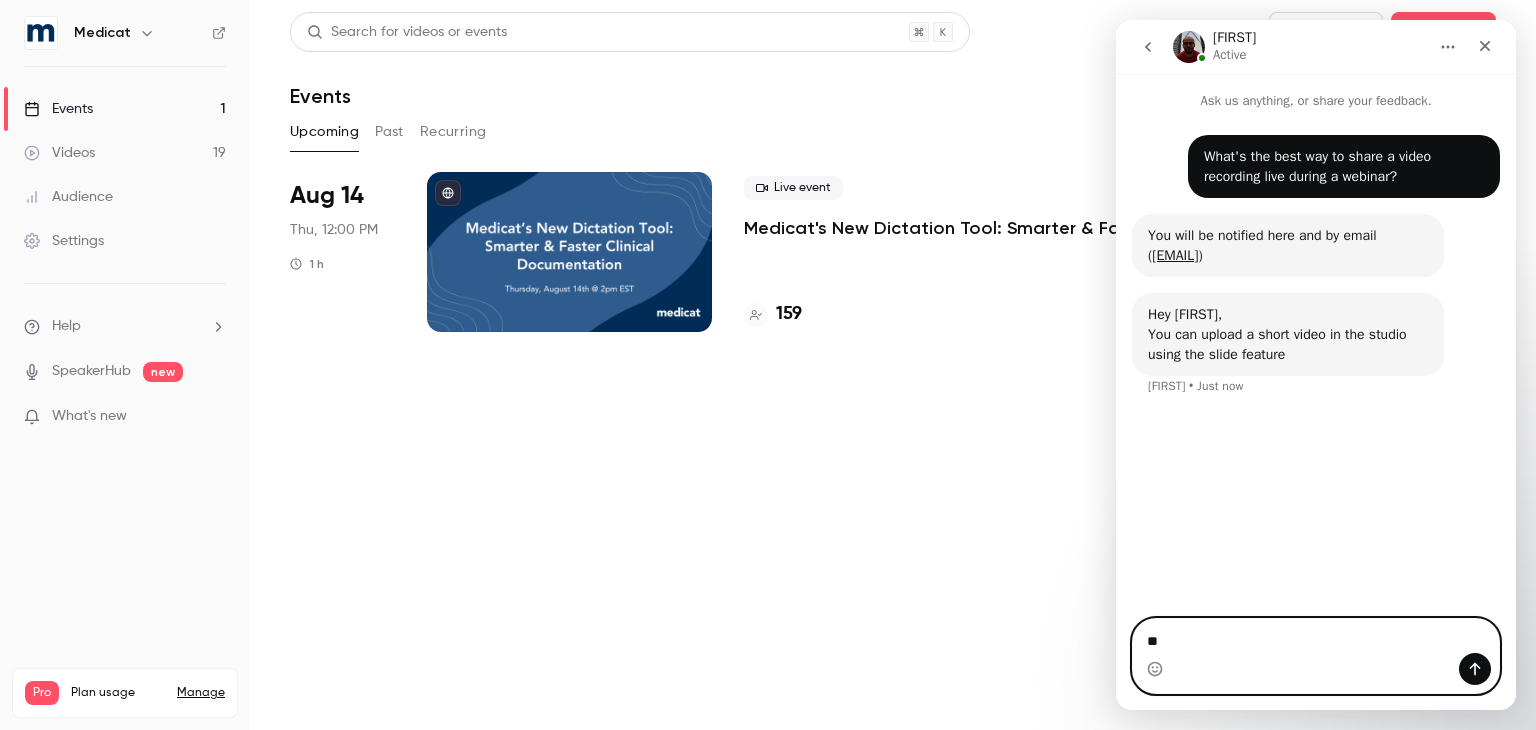 type on "*" 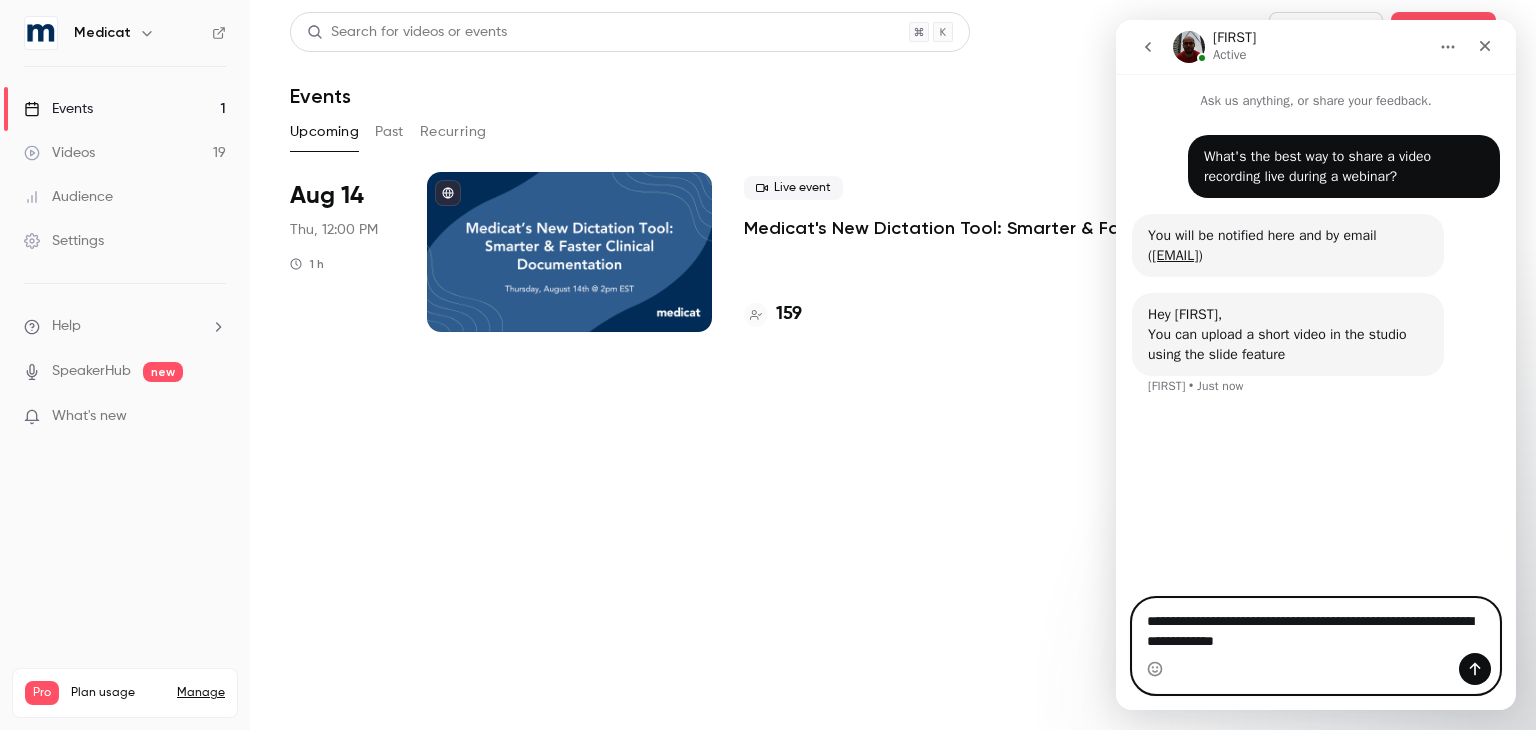type on "**********" 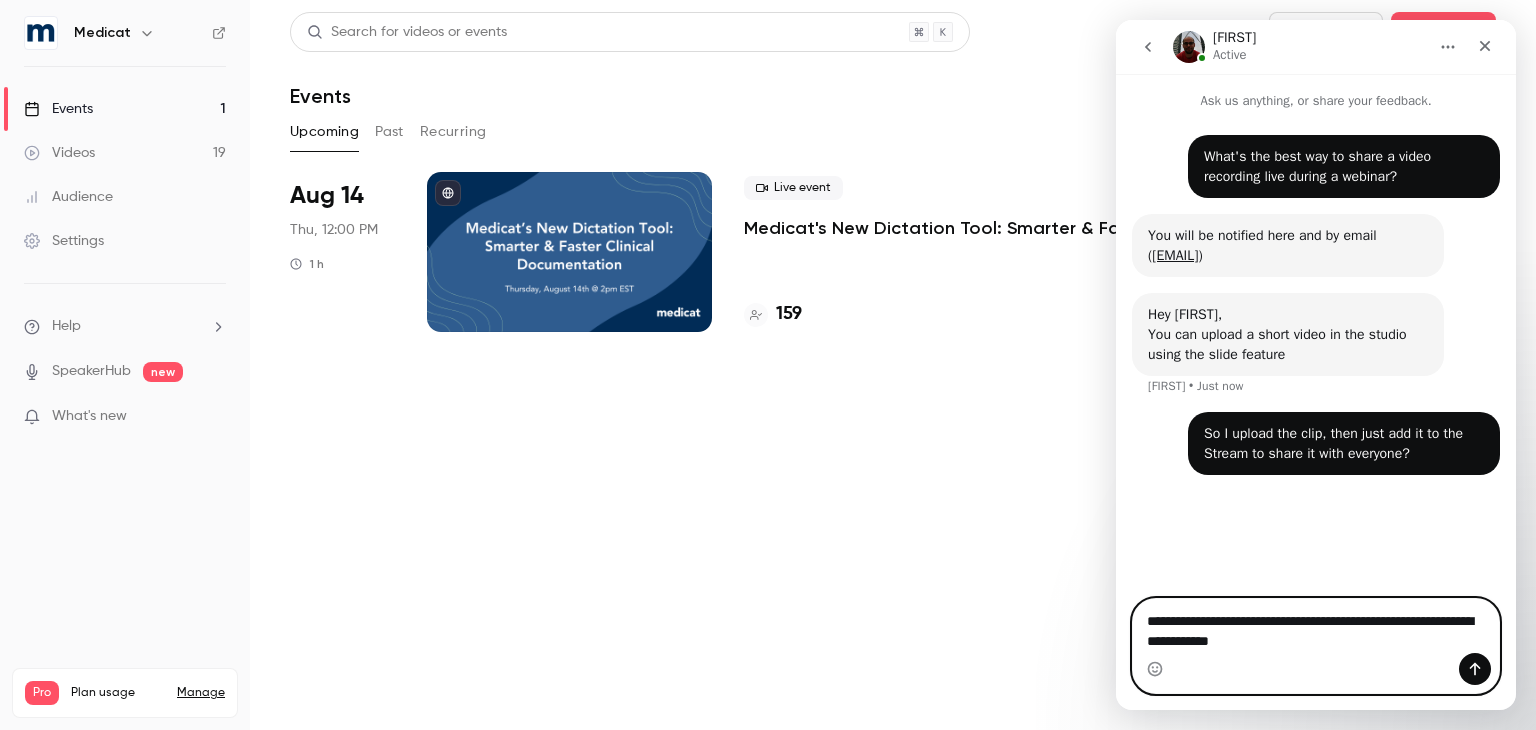 type on "**********" 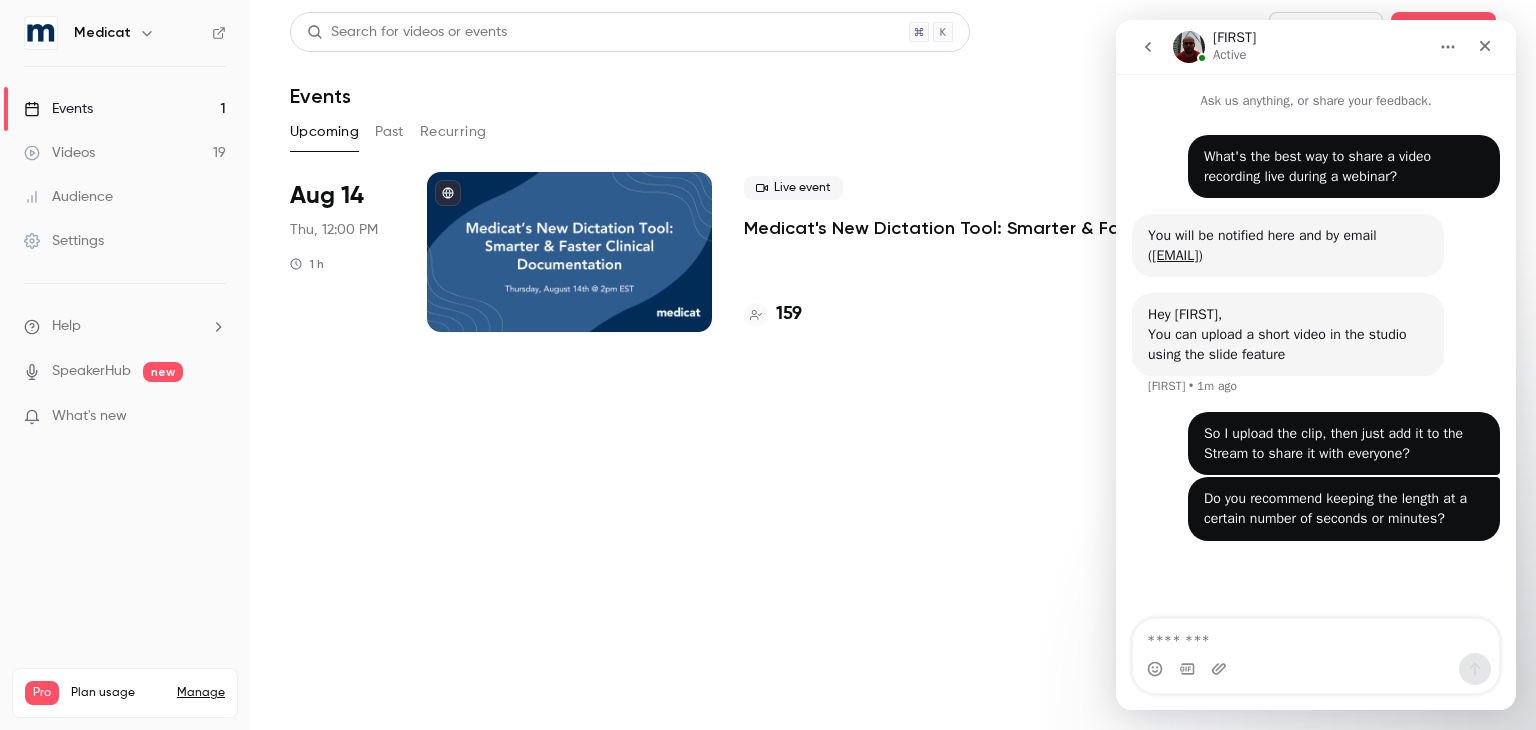 click on "Medicat's New Dictation Tool: Smarter & Faster Clinical Documentation" at bounding box center [972, 228] 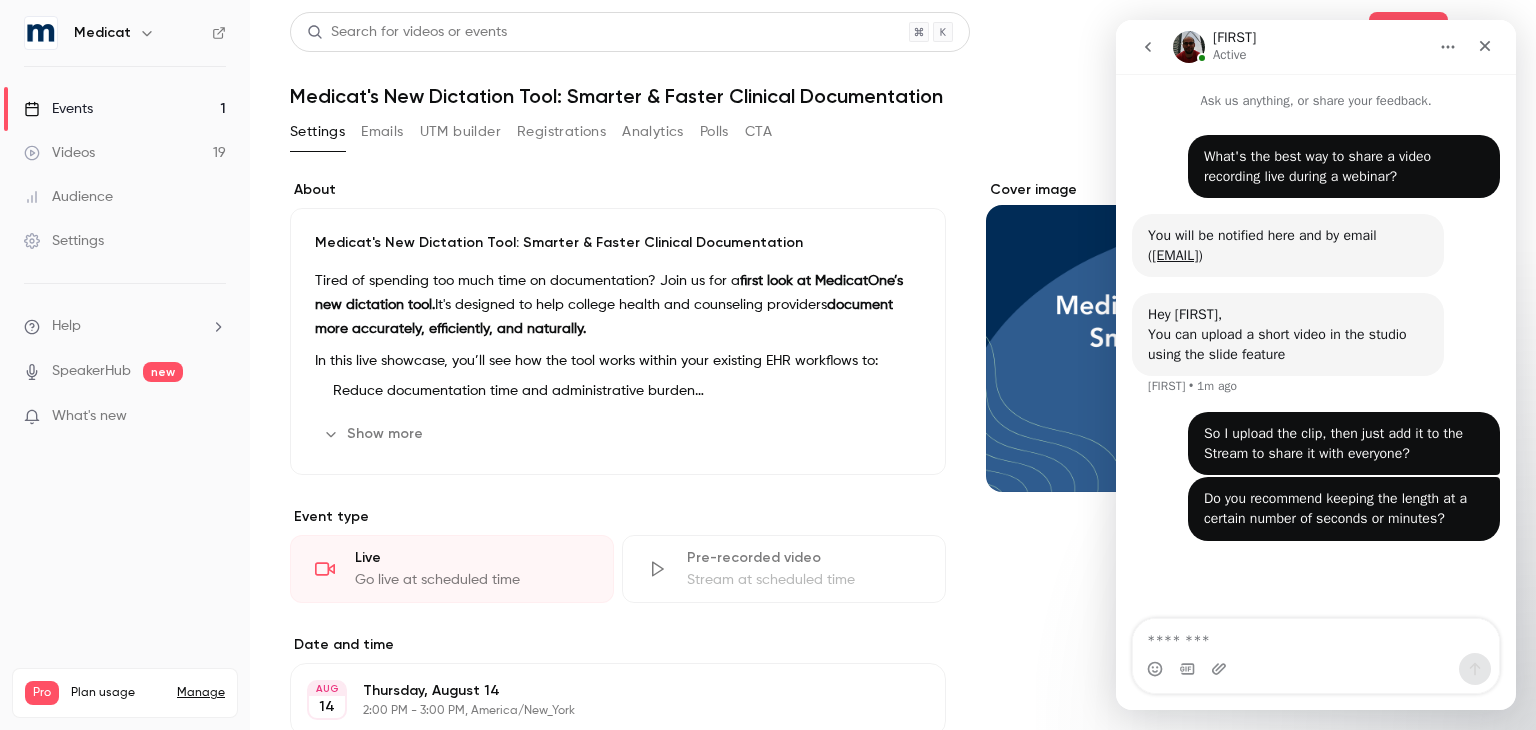 drag, startPoint x: 1376, startPoint y: 59, endPoint x: 930, endPoint y: 69, distance: 446.1121 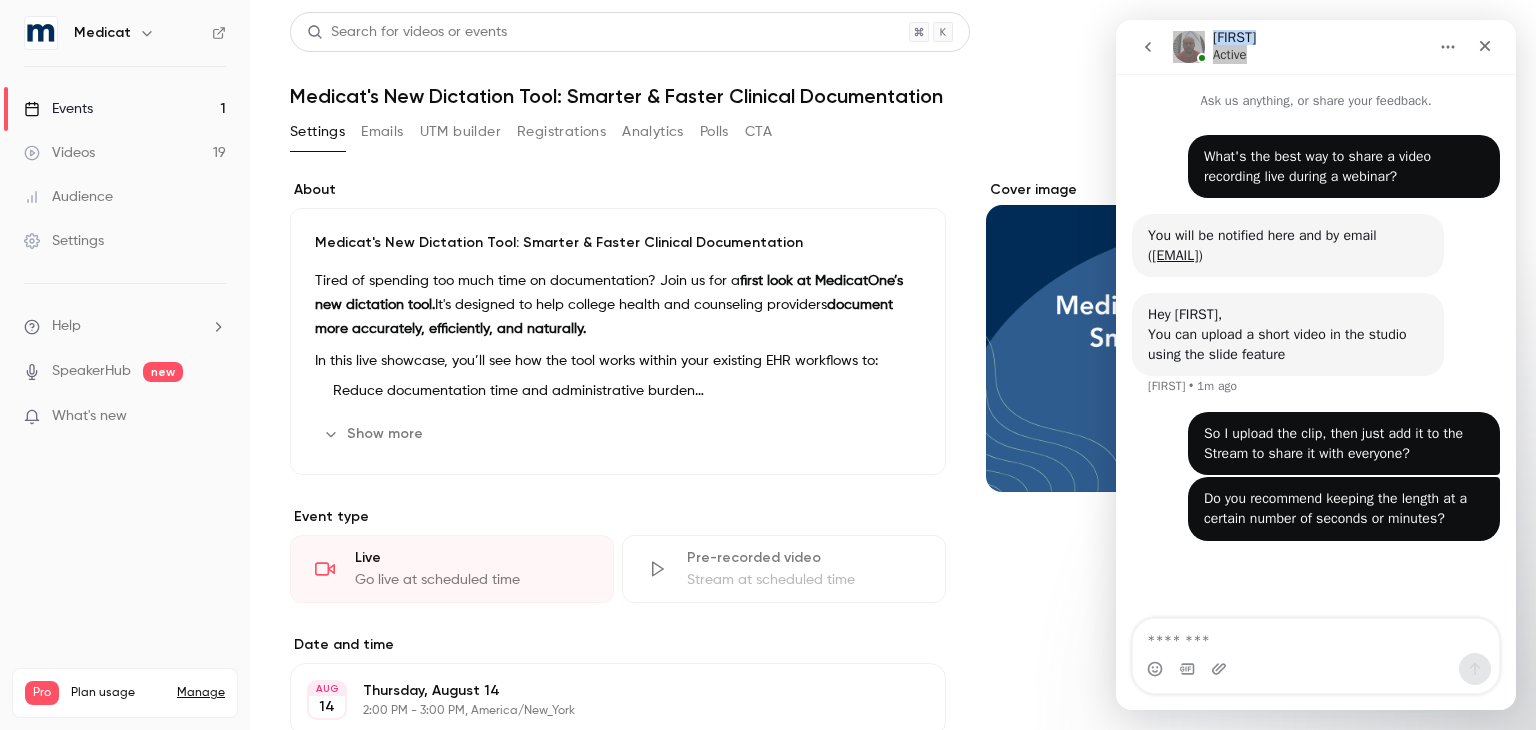 click on "Share" at bounding box center (1408, 32) 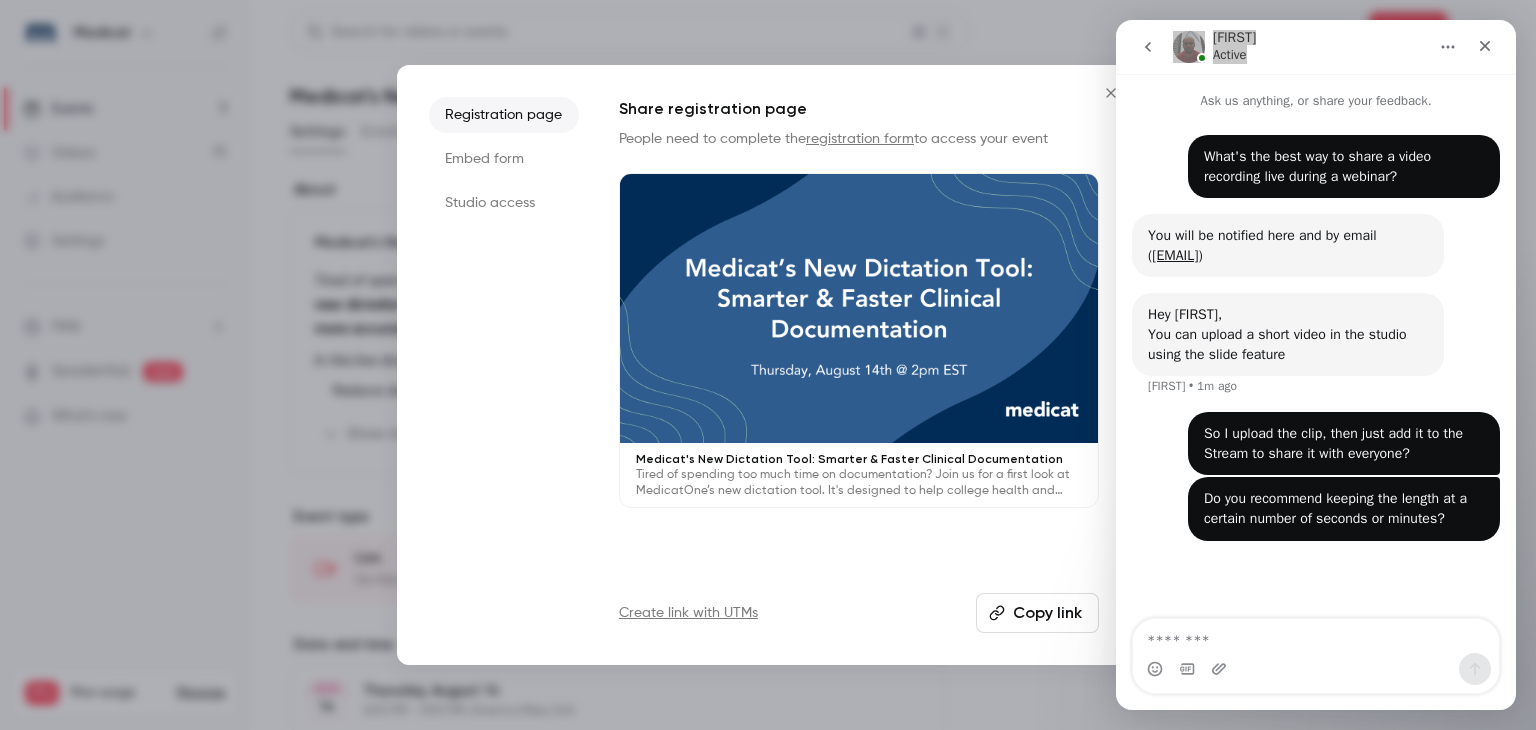 click on "Studio access" at bounding box center [504, 203] 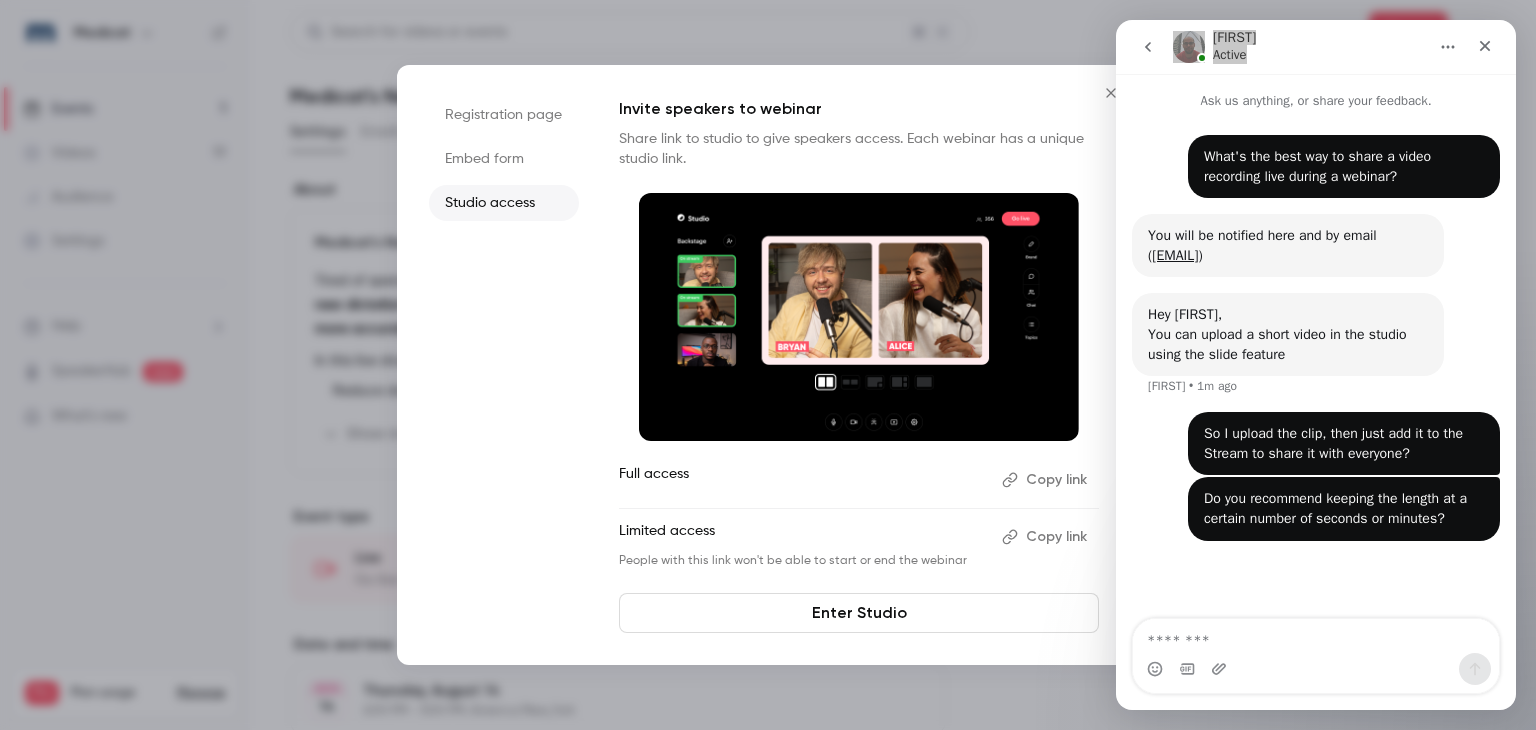 click on "Enter Studio" at bounding box center [859, 613] 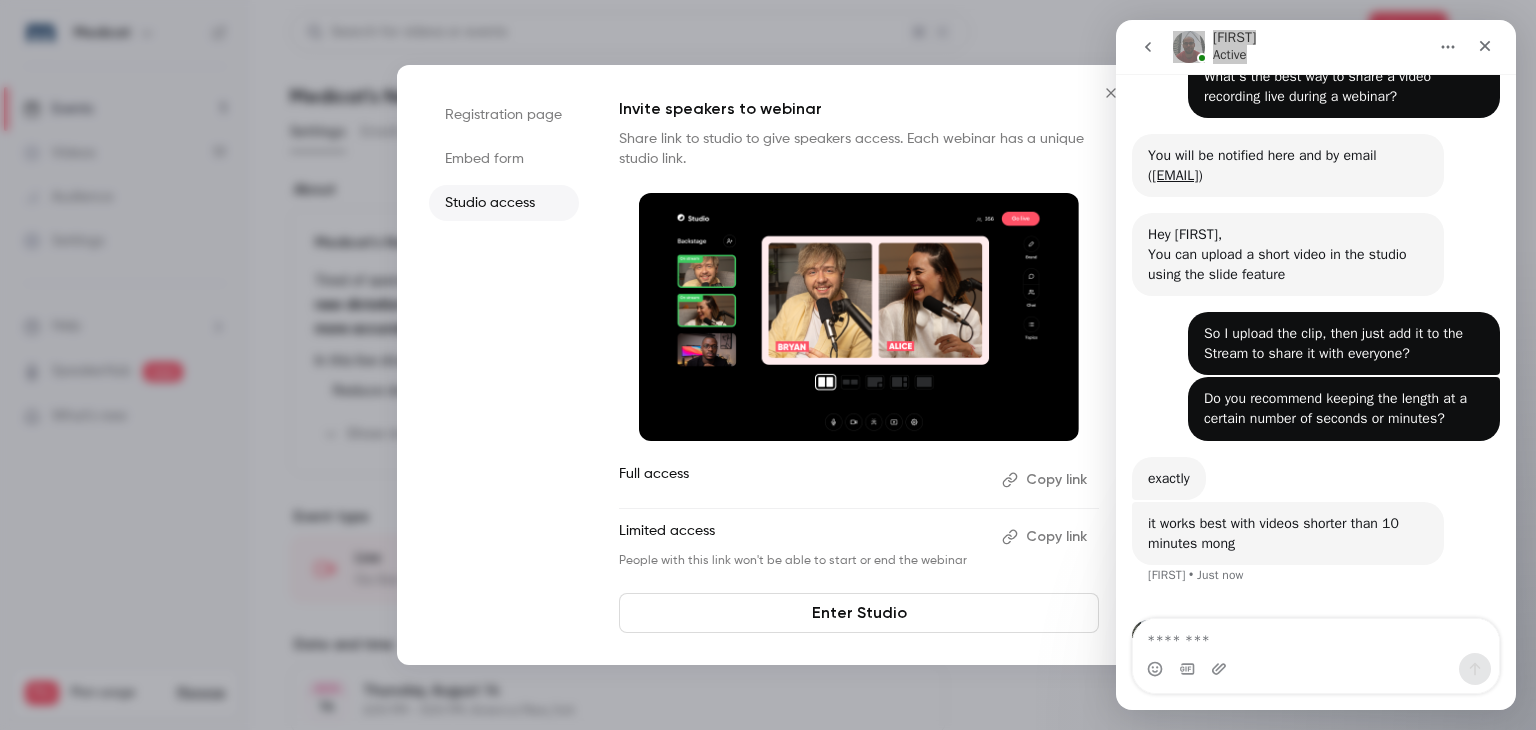 scroll, scrollTop: 145, scrollLeft: 0, axis: vertical 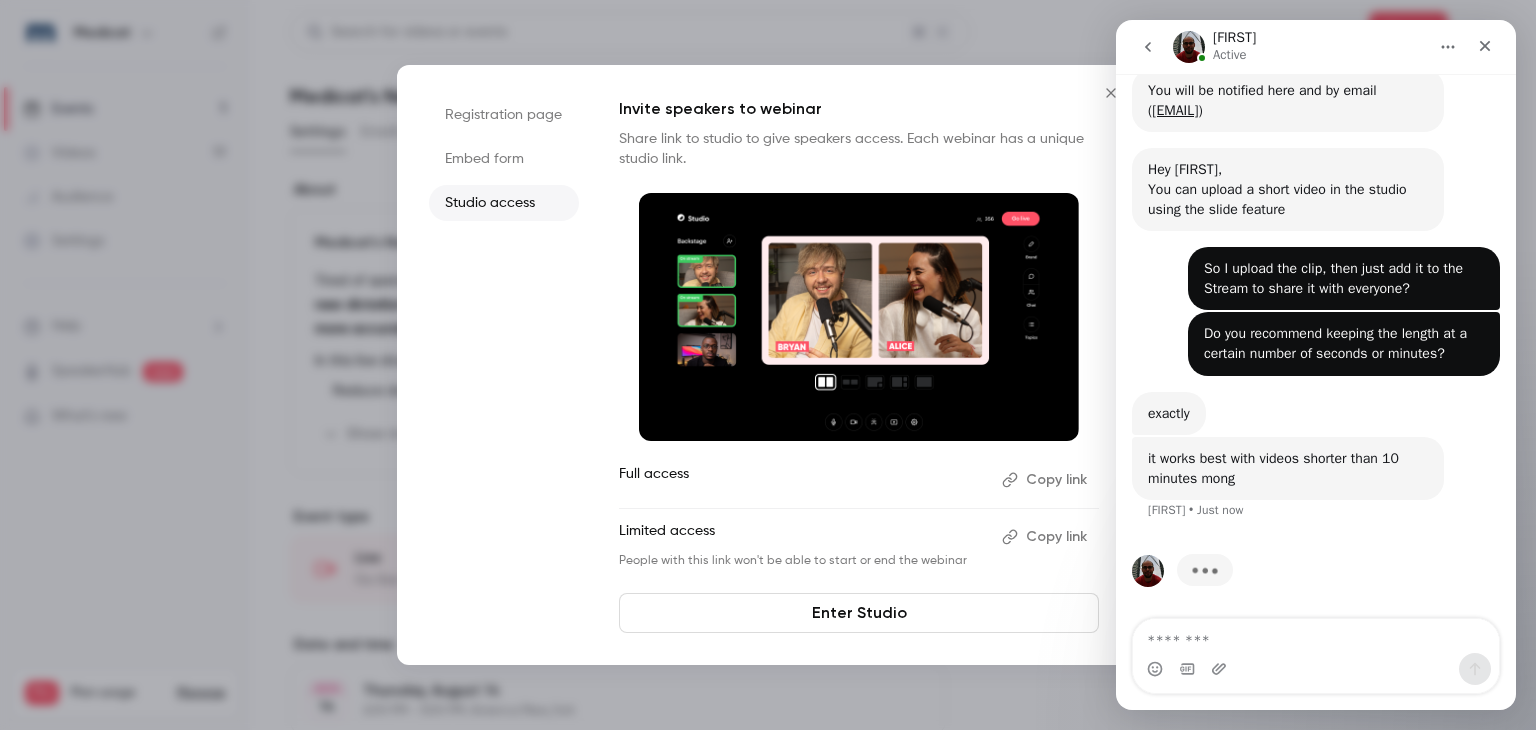 click at bounding box center (1316, 636) 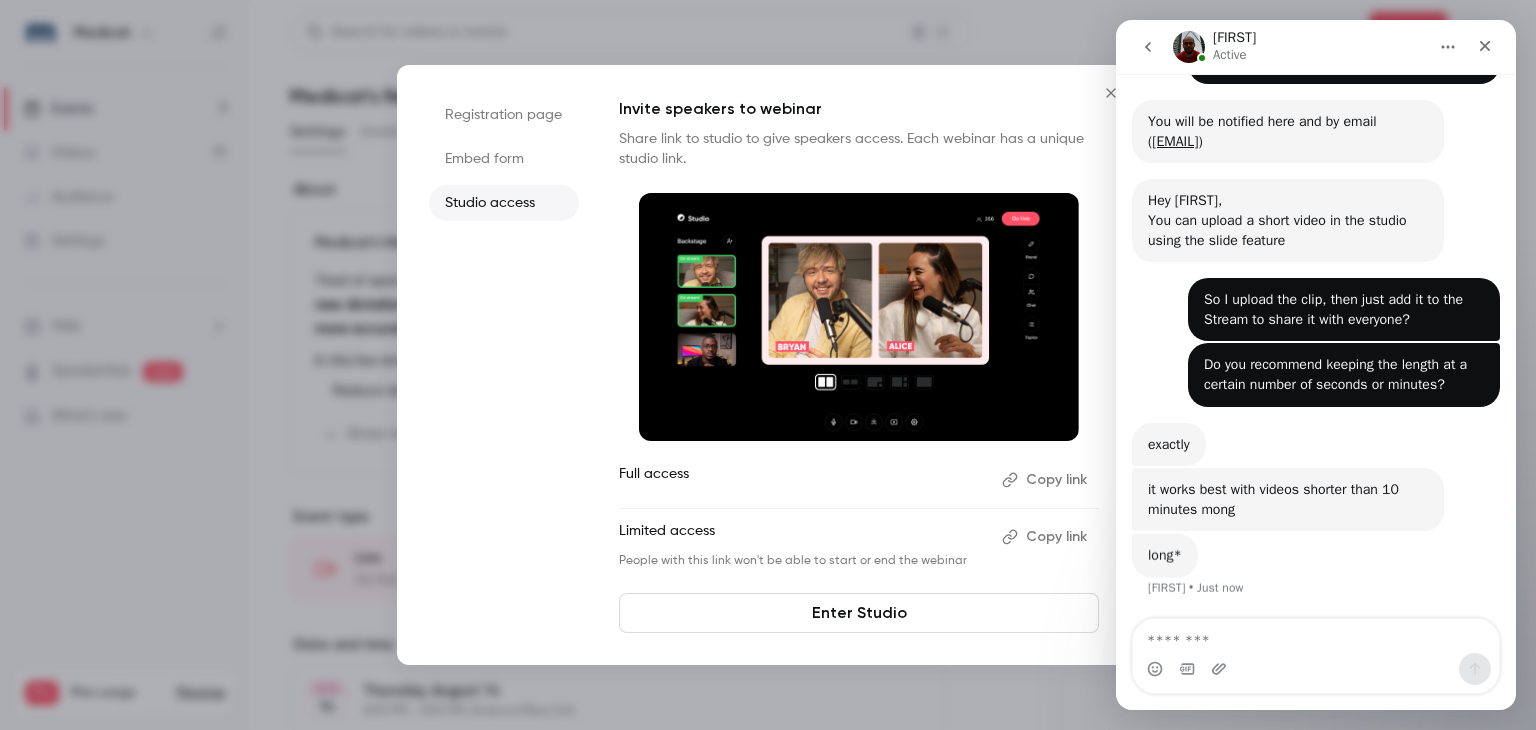 scroll, scrollTop: 114, scrollLeft: 0, axis: vertical 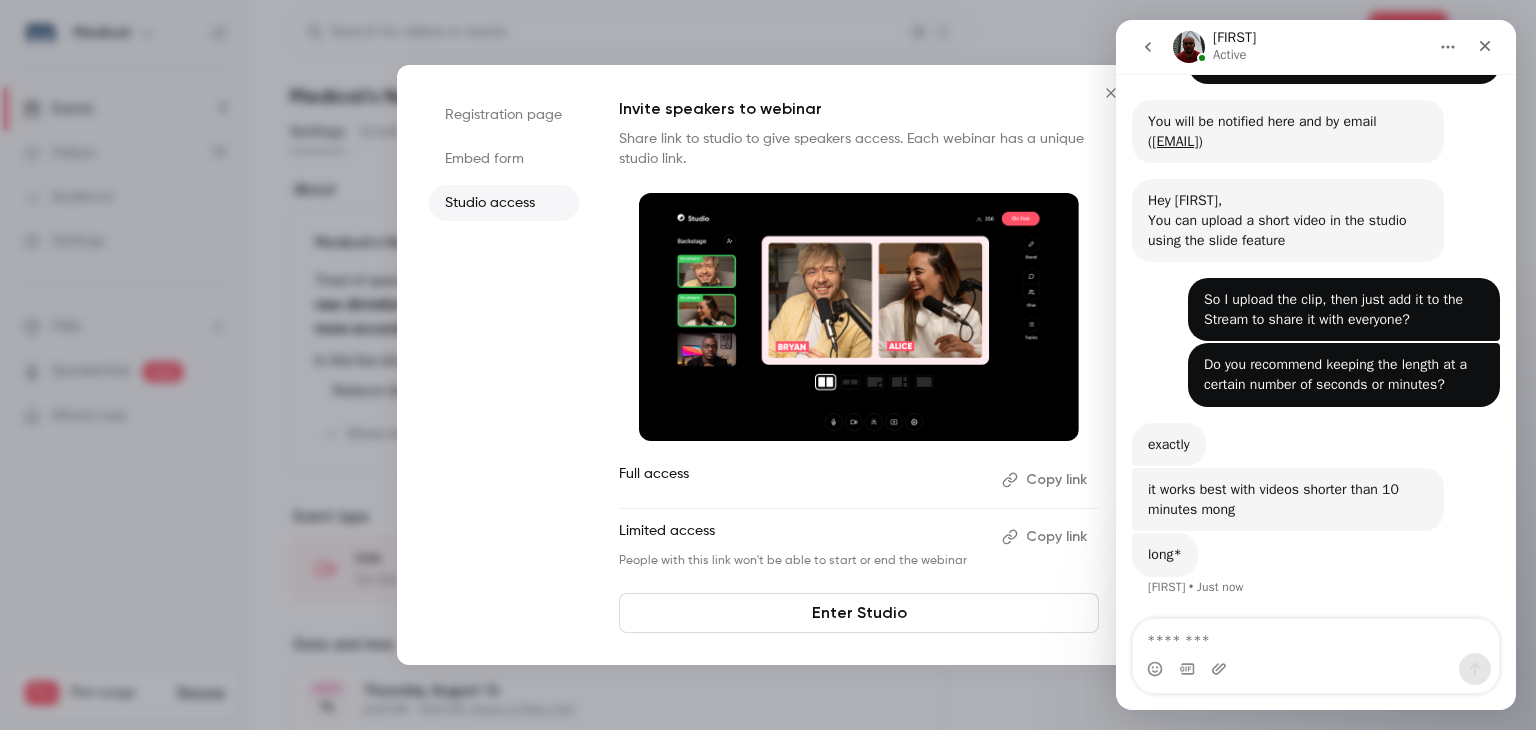 click at bounding box center (1316, 636) 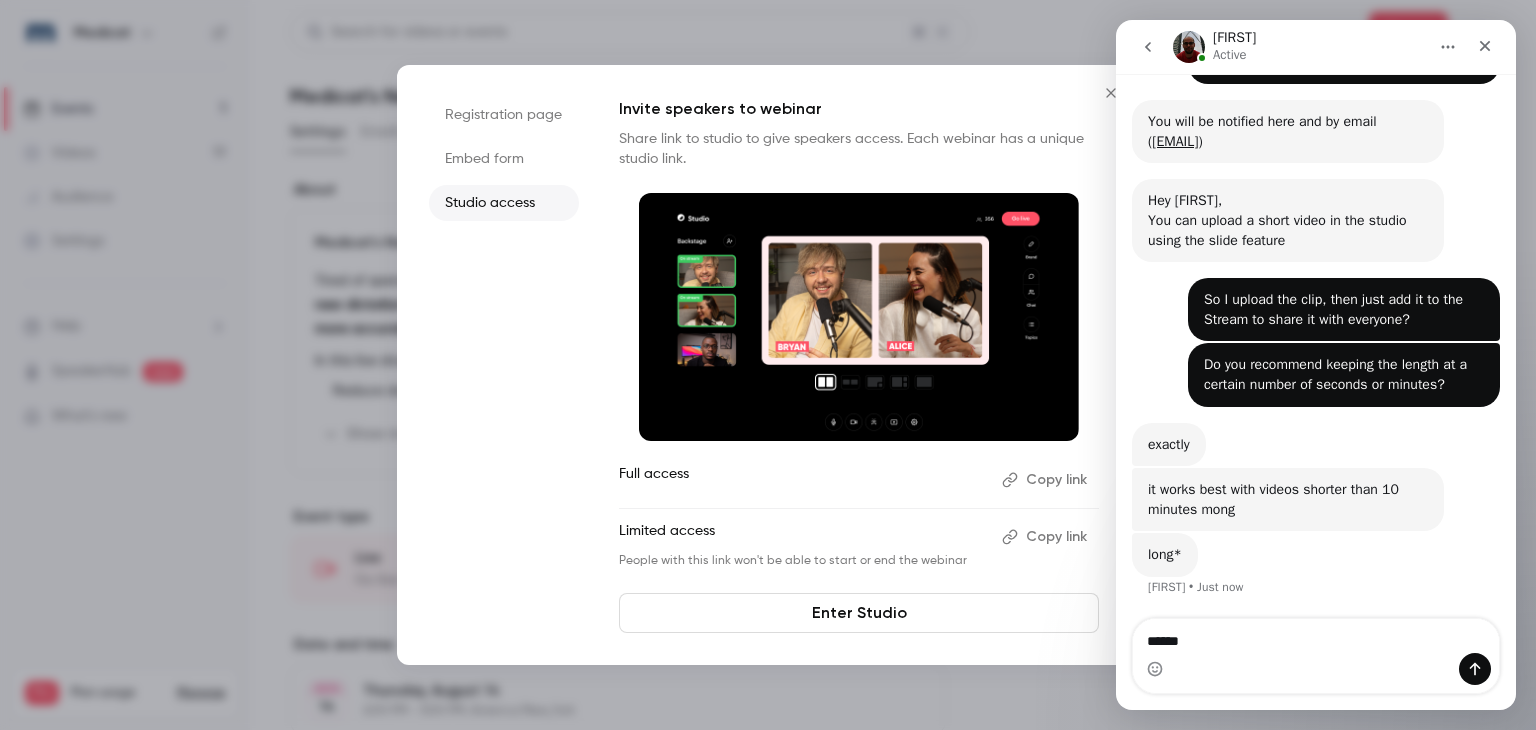 type on "*******" 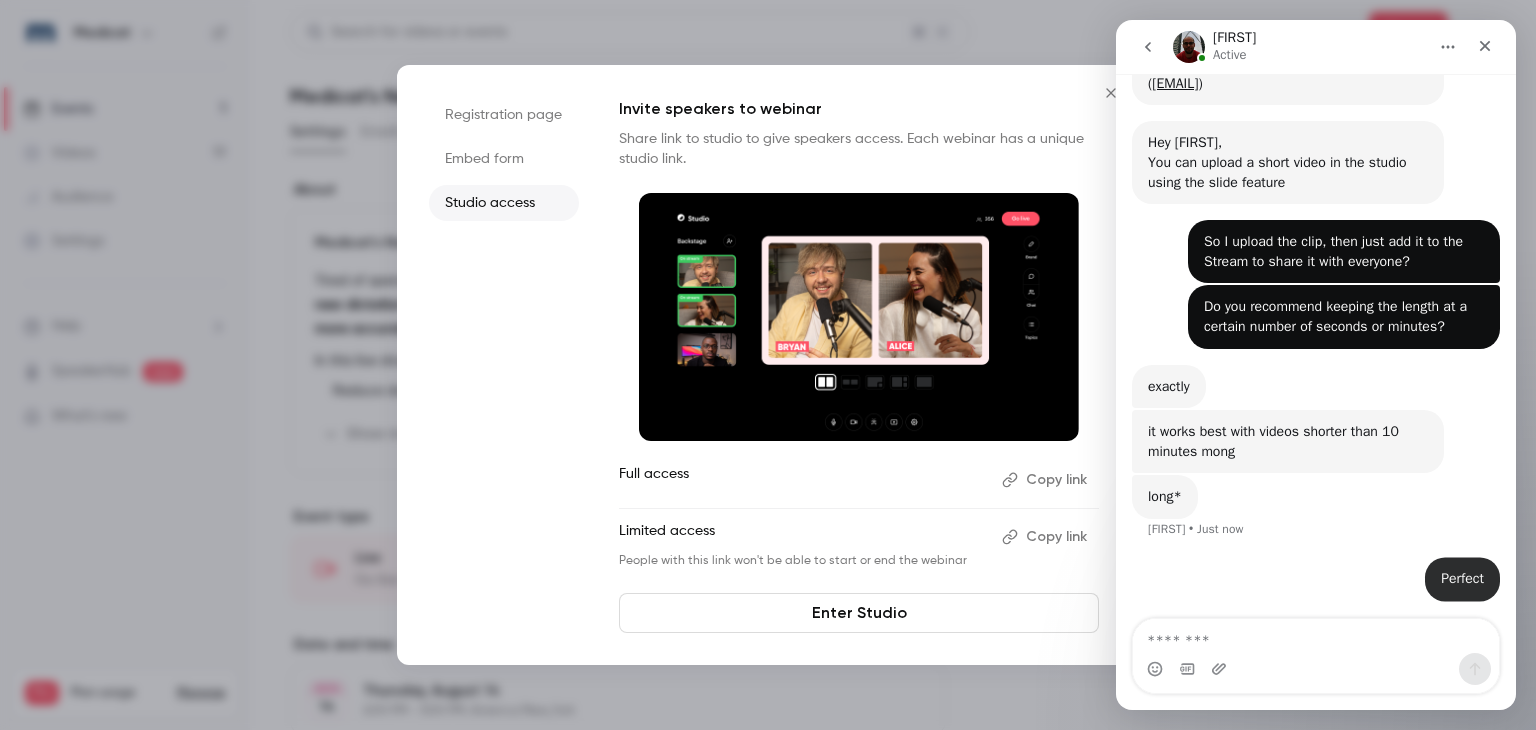 scroll, scrollTop: 173, scrollLeft: 0, axis: vertical 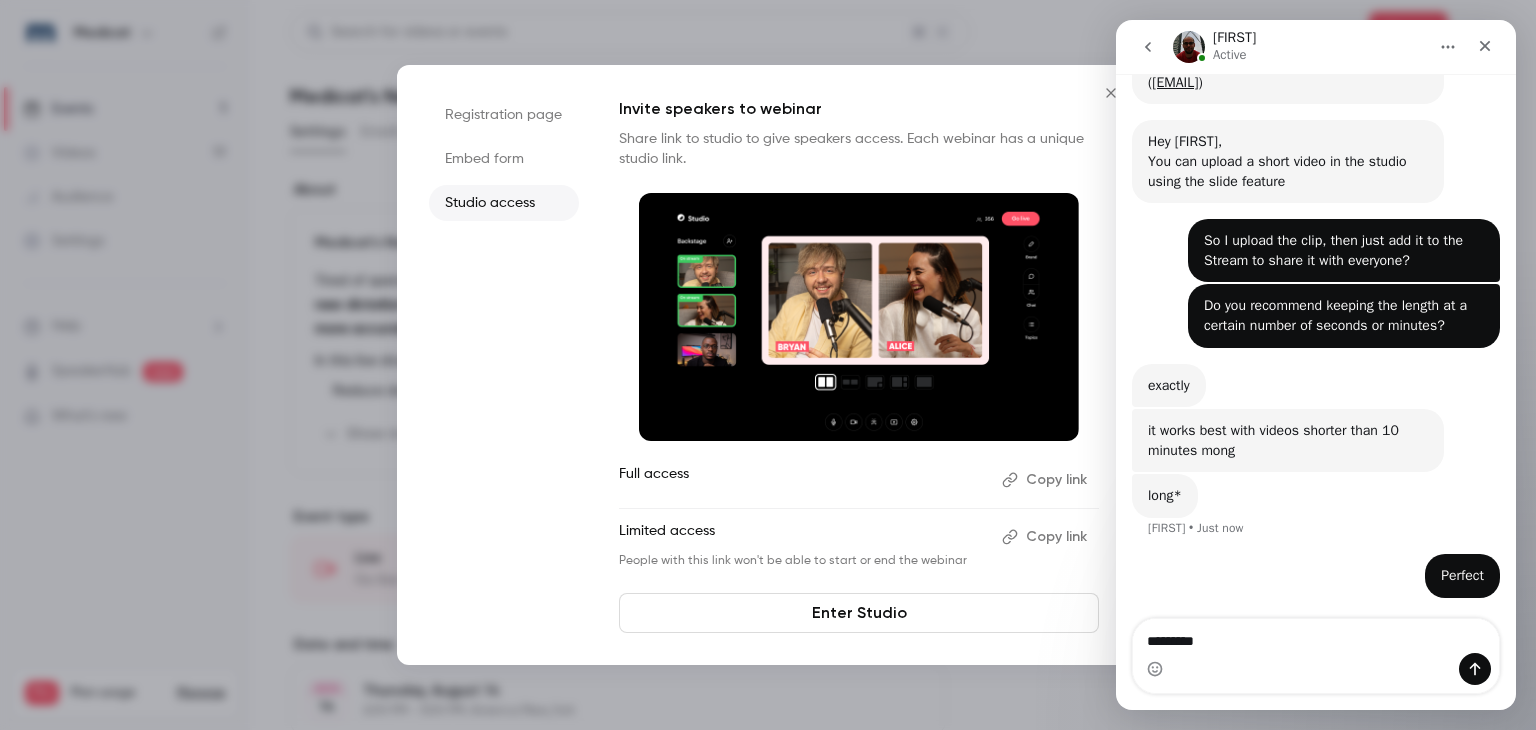 type on "**********" 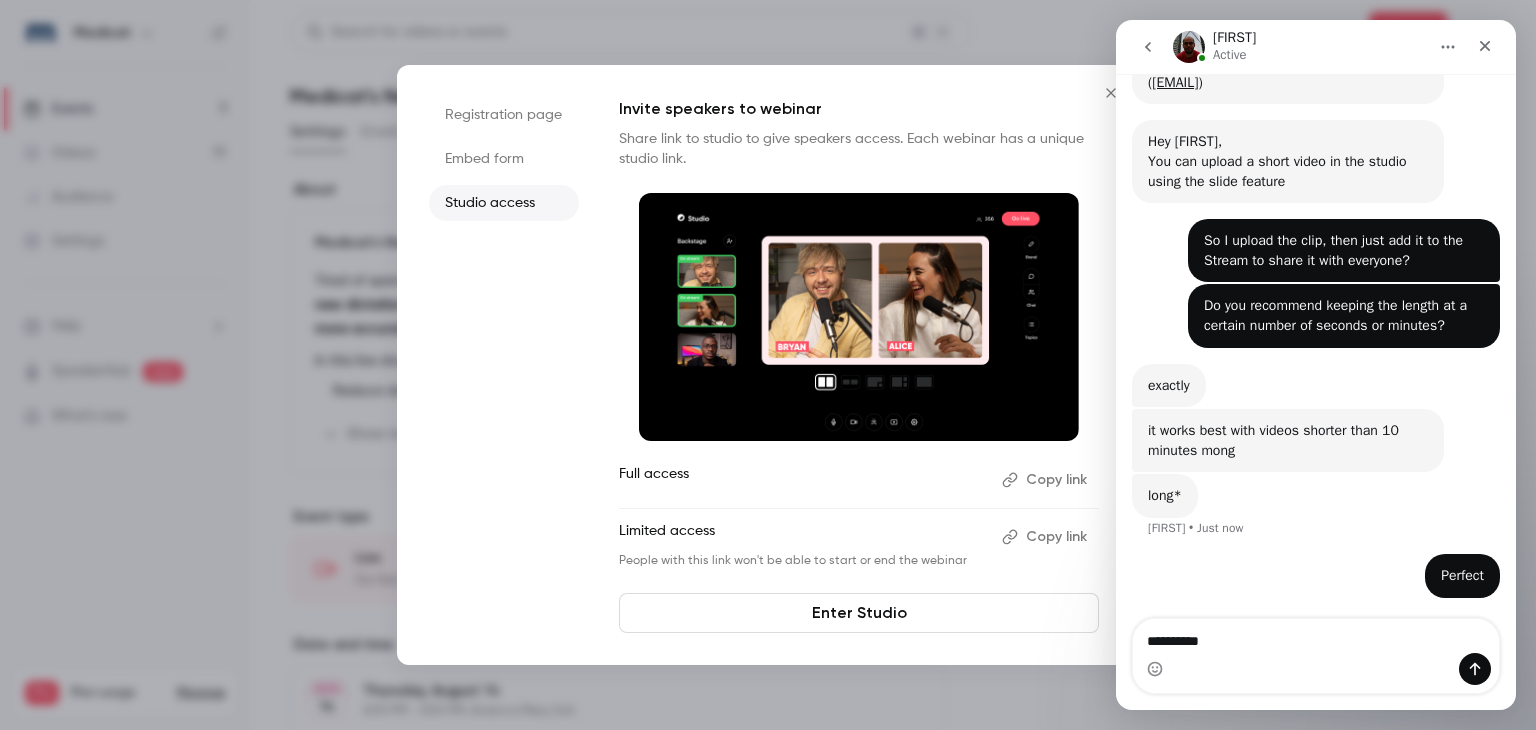 type 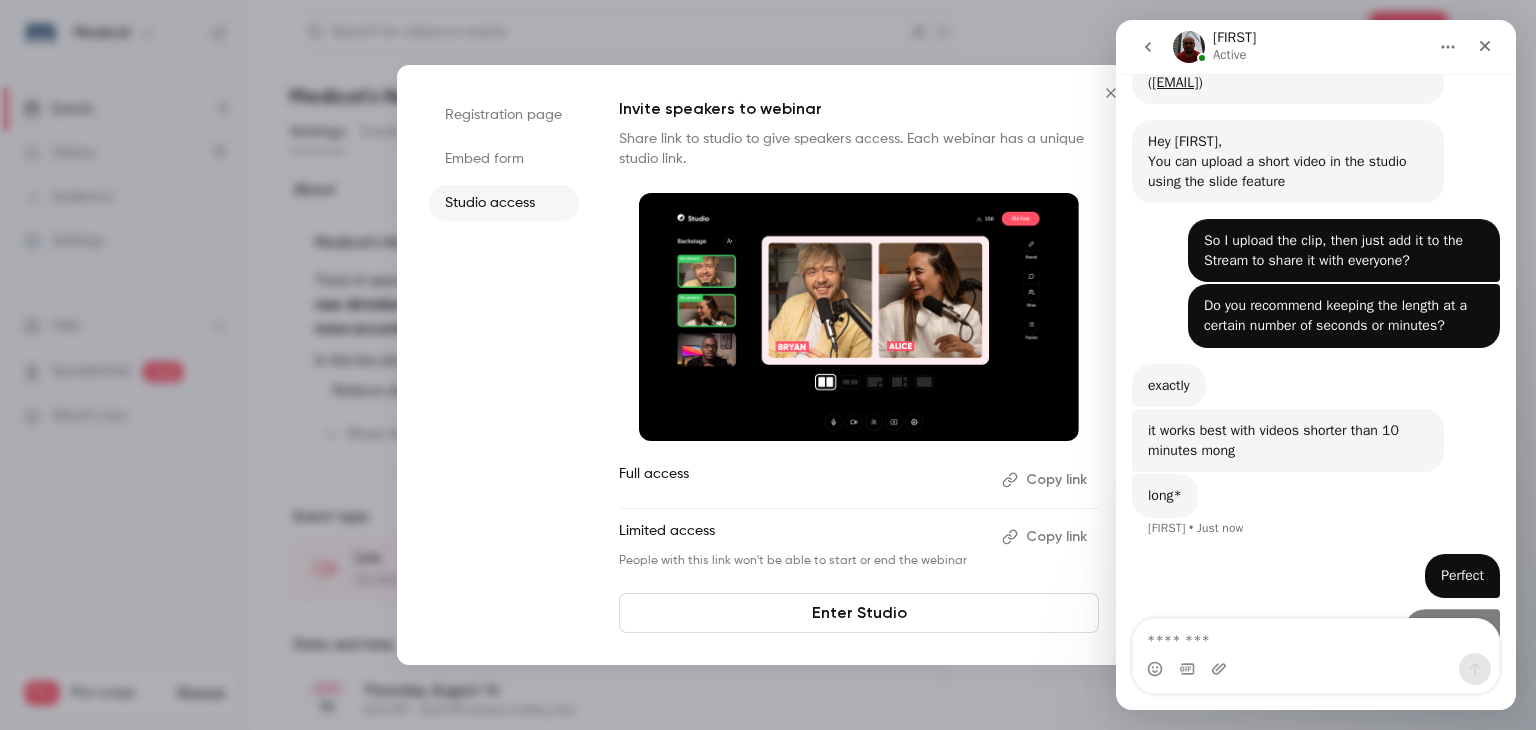 scroll, scrollTop: 219, scrollLeft: 0, axis: vertical 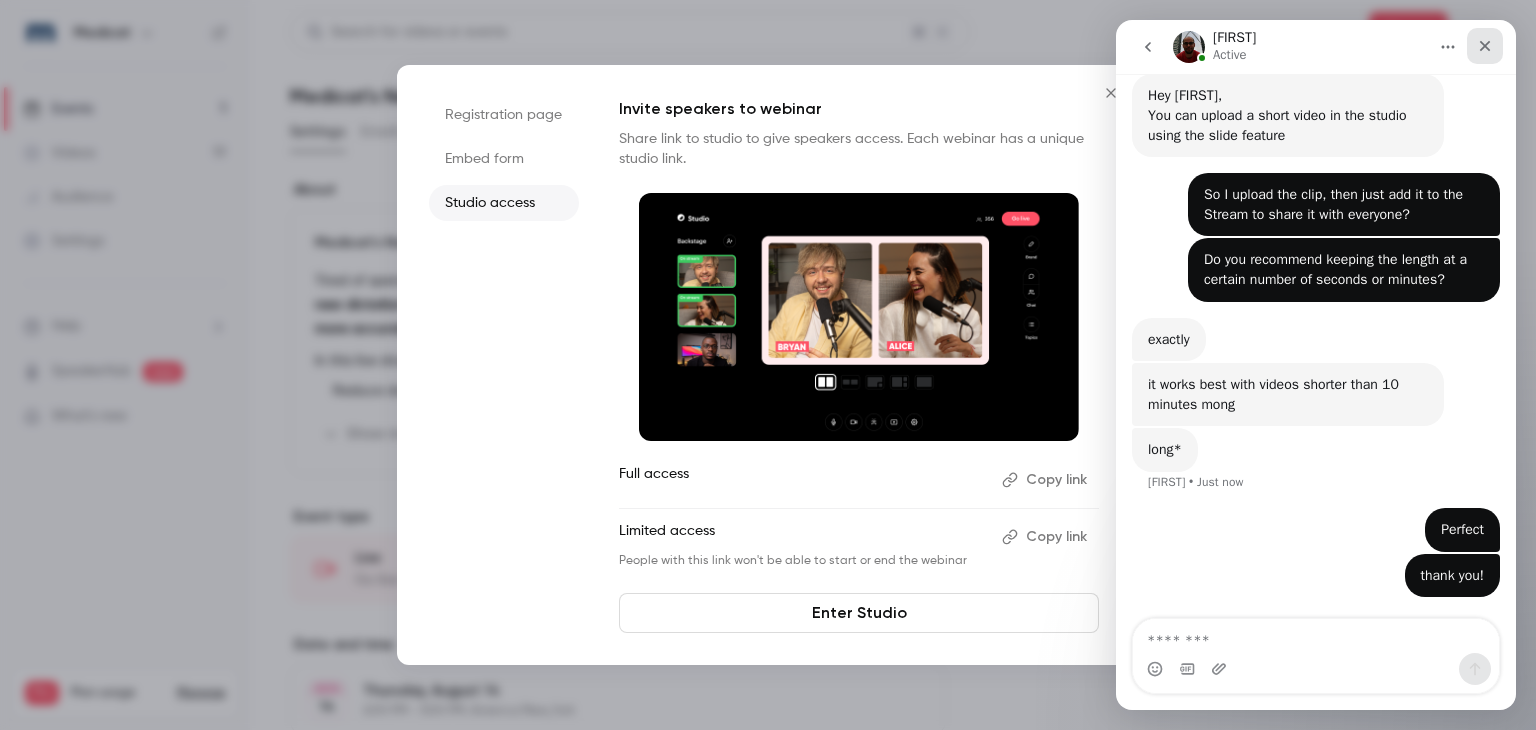 click at bounding box center [1485, 46] 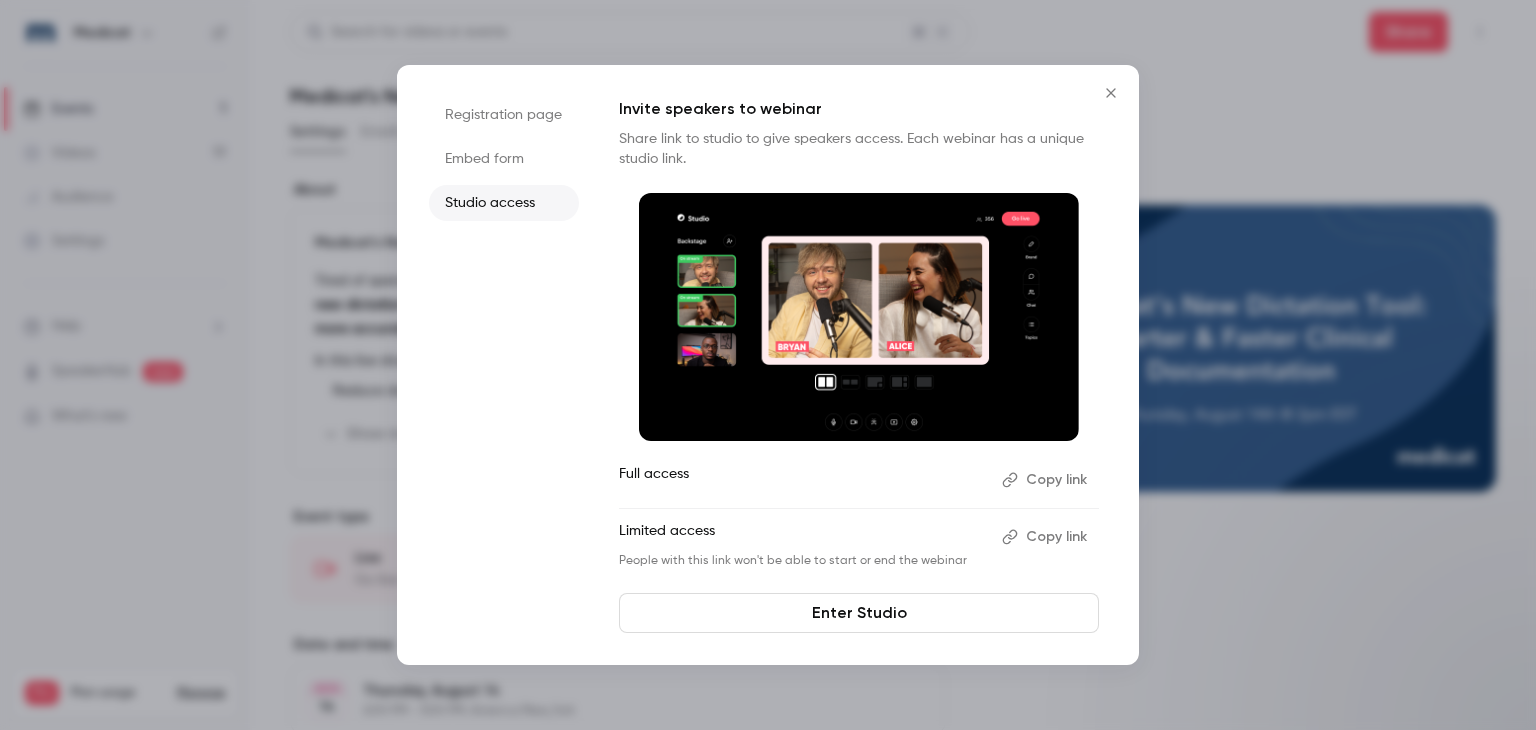scroll, scrollTop: 0, scrollLeft: 0, axis: both 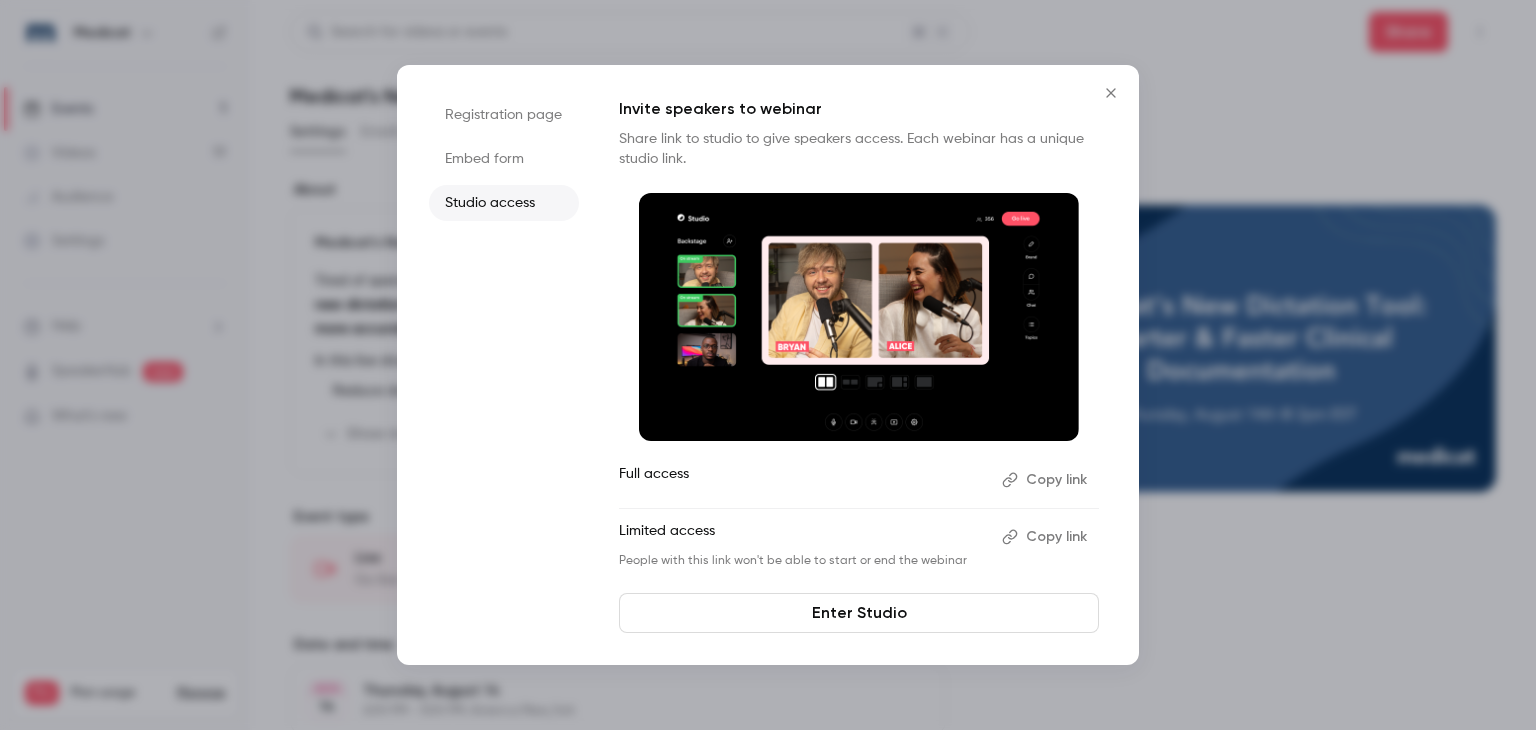 click 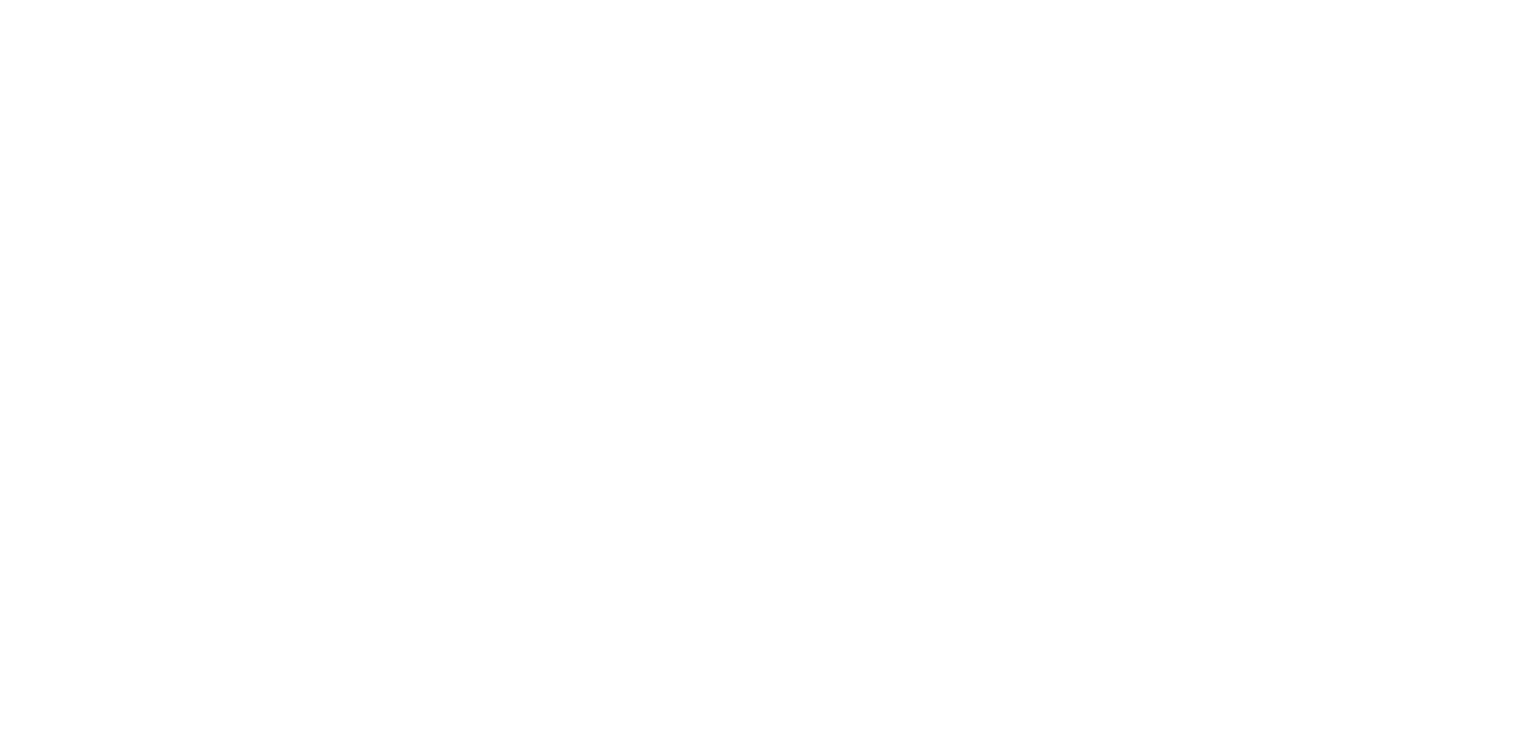 scroll, scrollTop: 0, scrollLeft: 0, axis: both 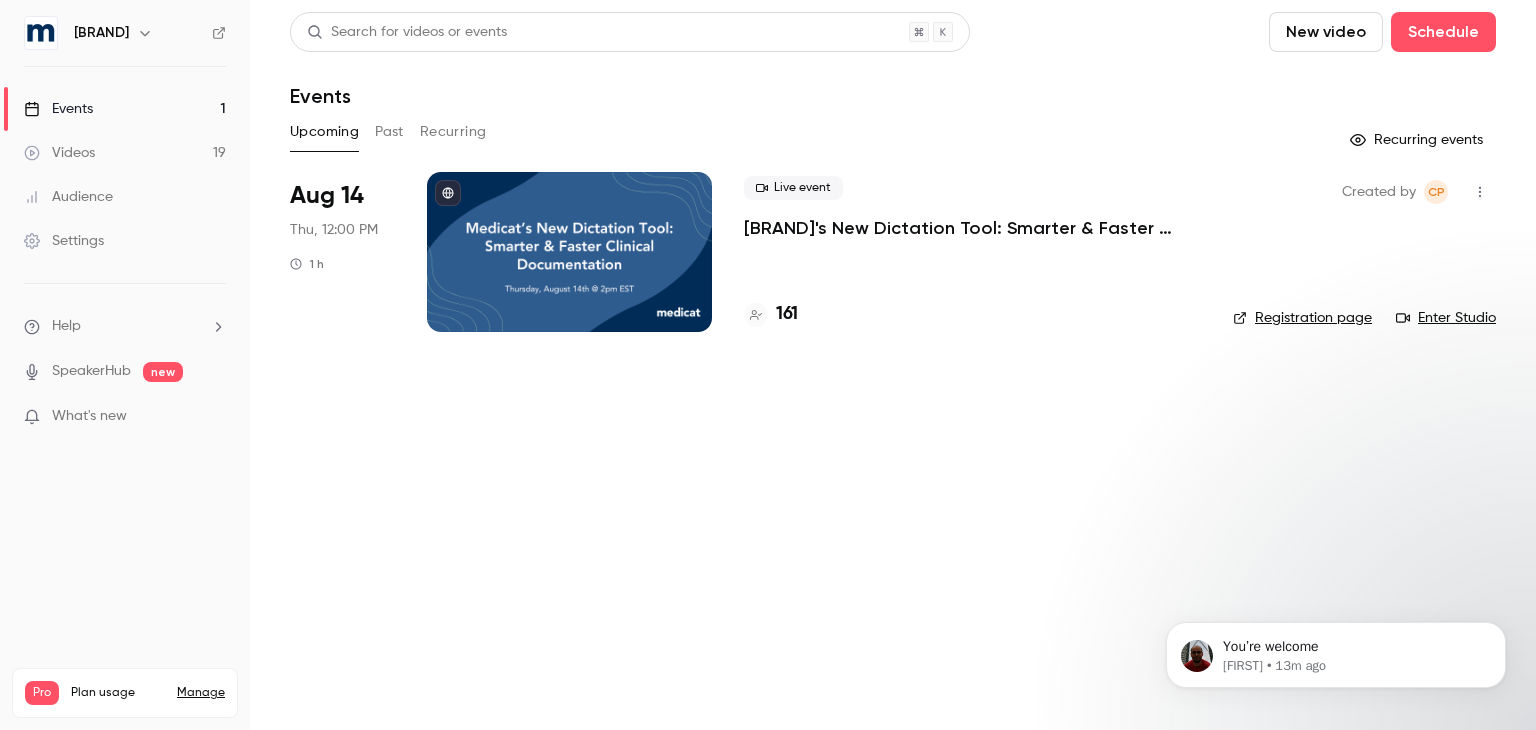 click on "[BRAND]'s New Dictation Tool: Smarter & Faster Clinical Documentation" at bounding box center [972, 228] 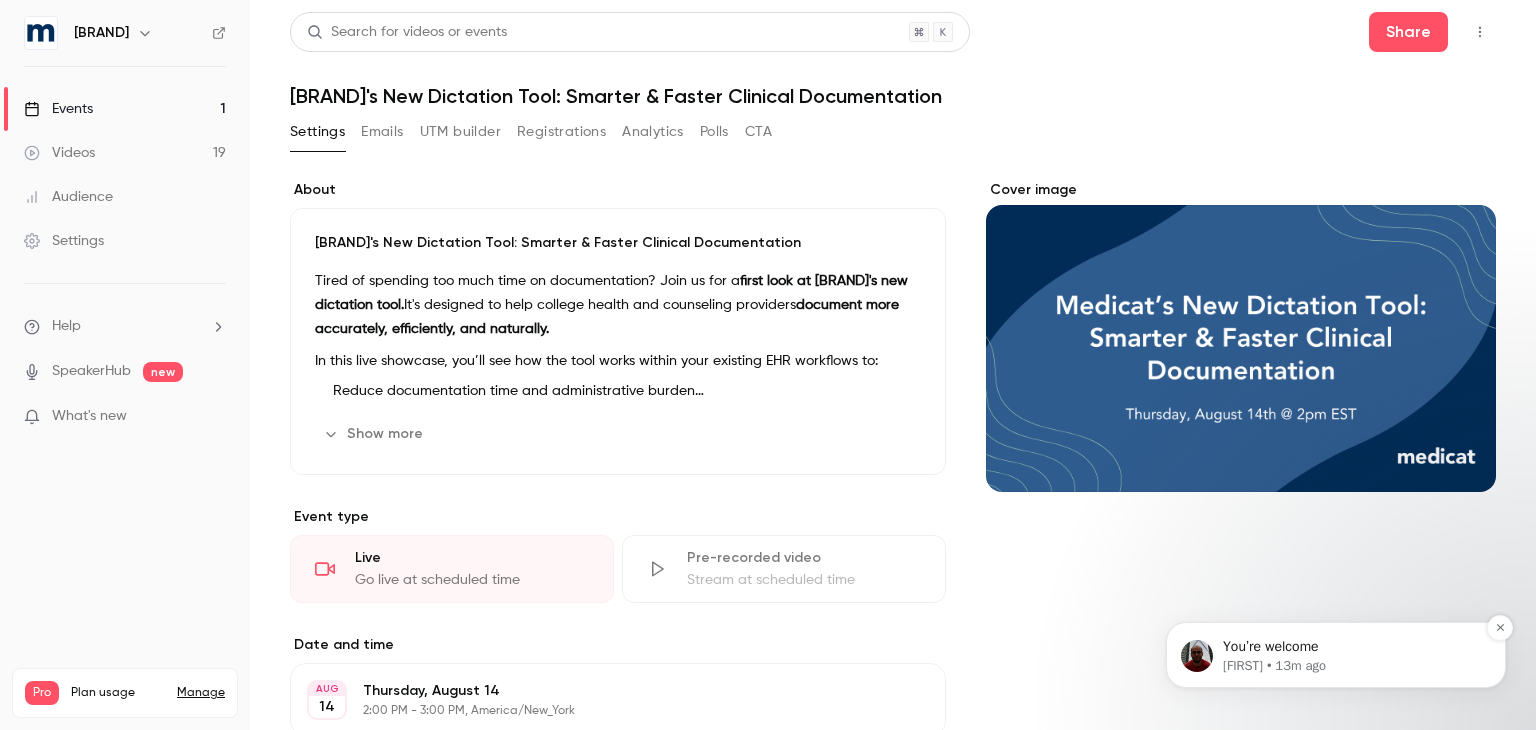 click on "[FIRST] • 13m ago" at bounding box center [1352, 666] 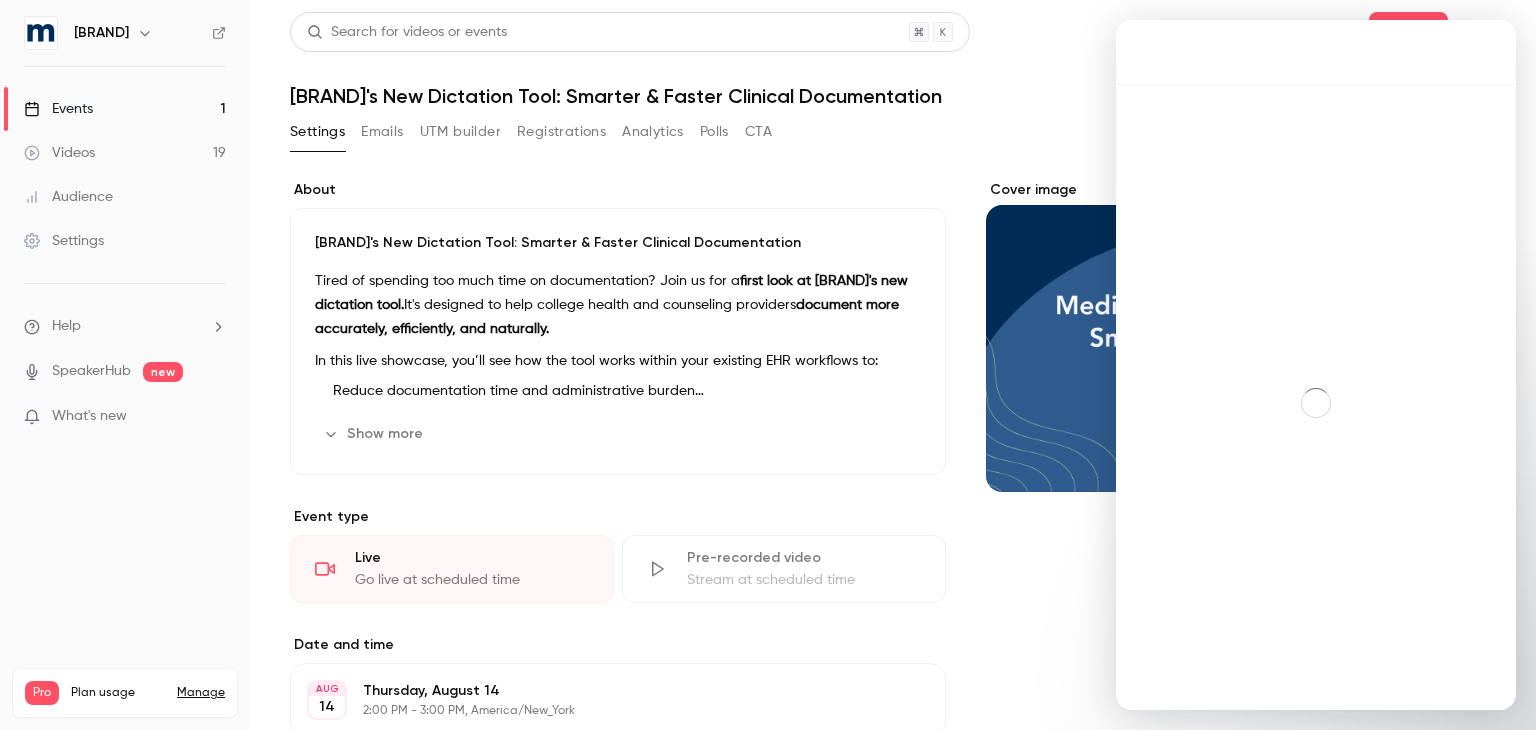 scroll, scrollTop: 0, scrollLeft: 0, axis: both 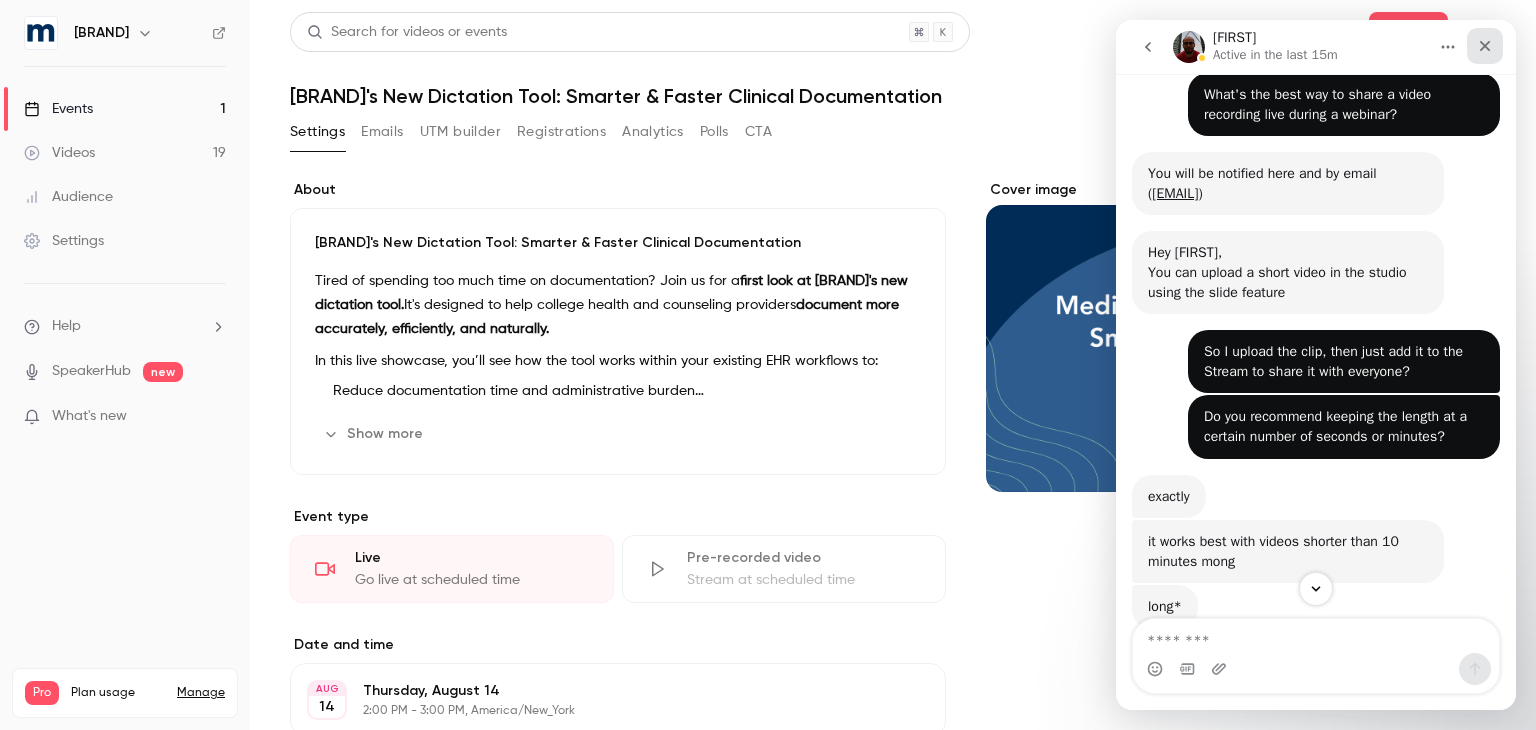 click 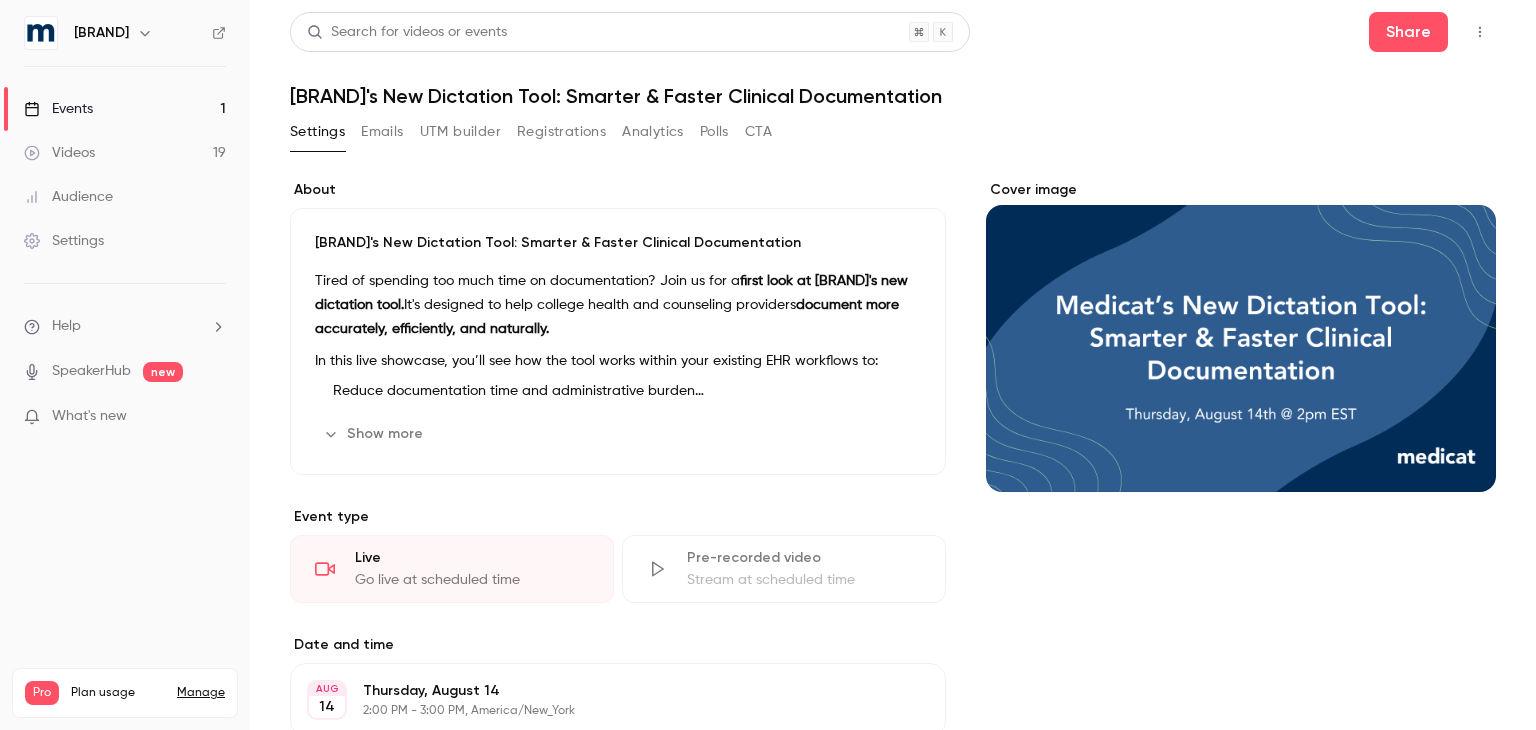 scroll, scrollTop: 0, scrollLeft: 0, axis: both 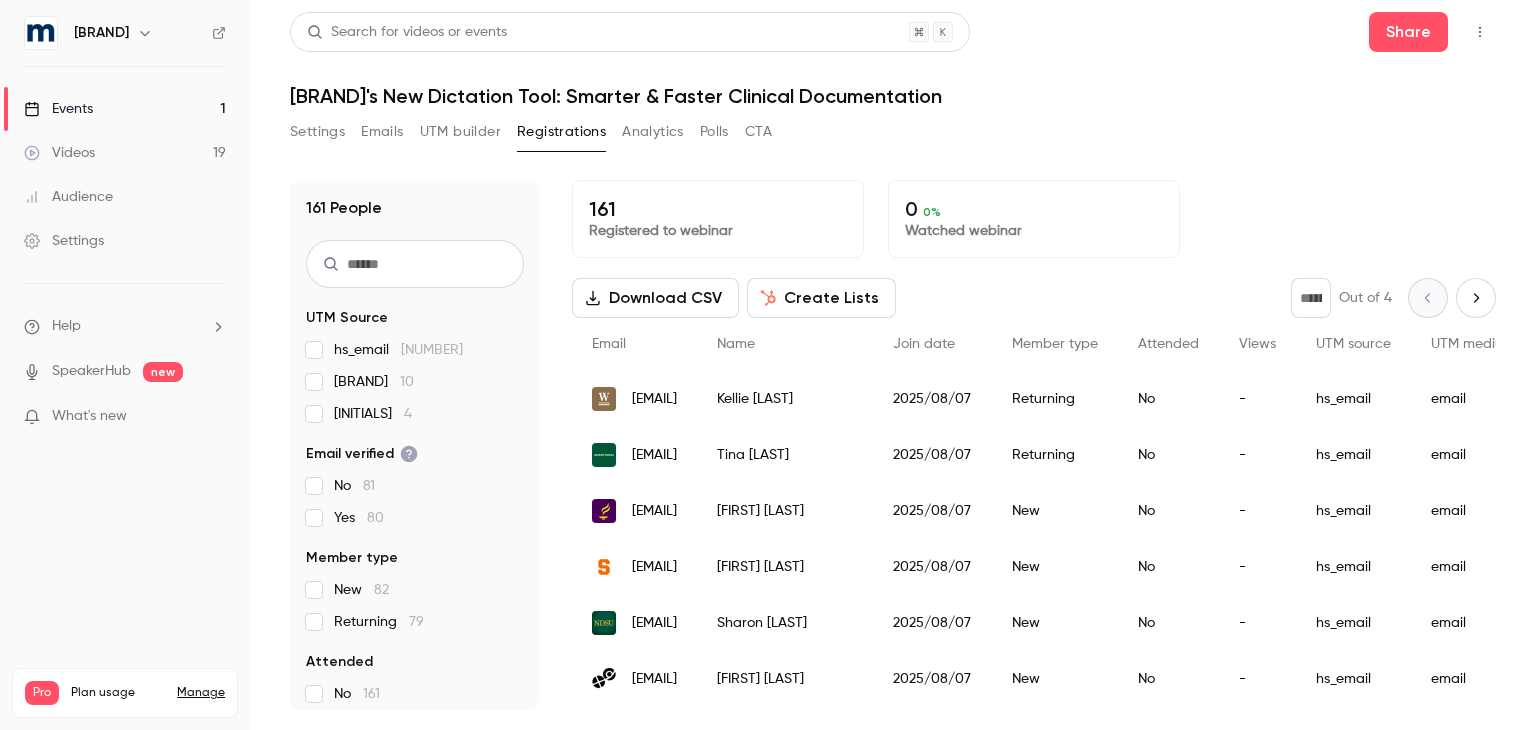 click on "[BRAND] Events 1 Videos 19 Audience Settings Help SpeakerHub new What's new Pro Plan usage Manage Videos 19 / 150 Monthly registrants 192 / 250" at bounding box center (125, 365) 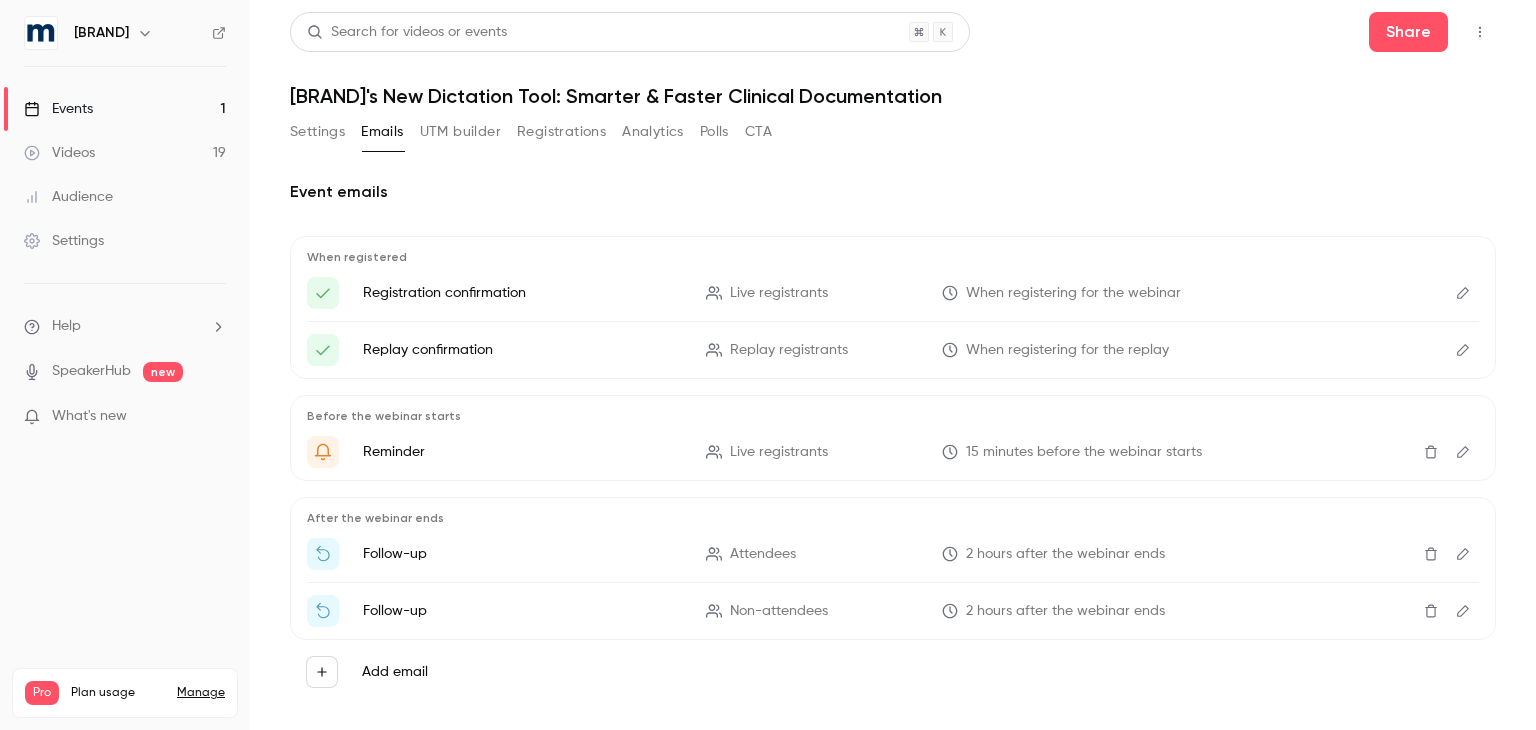 click 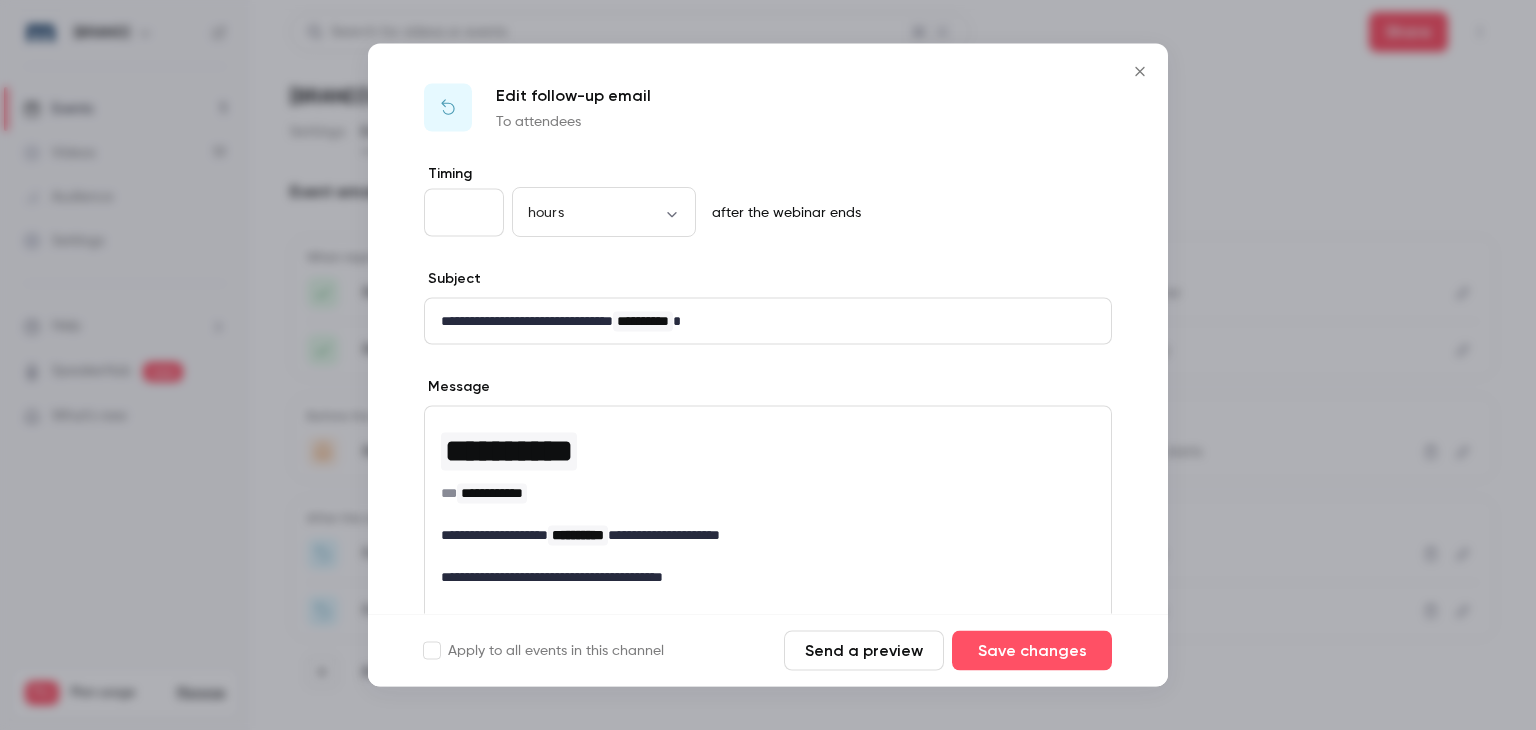 click on "*" at bounding box center (464, 213) 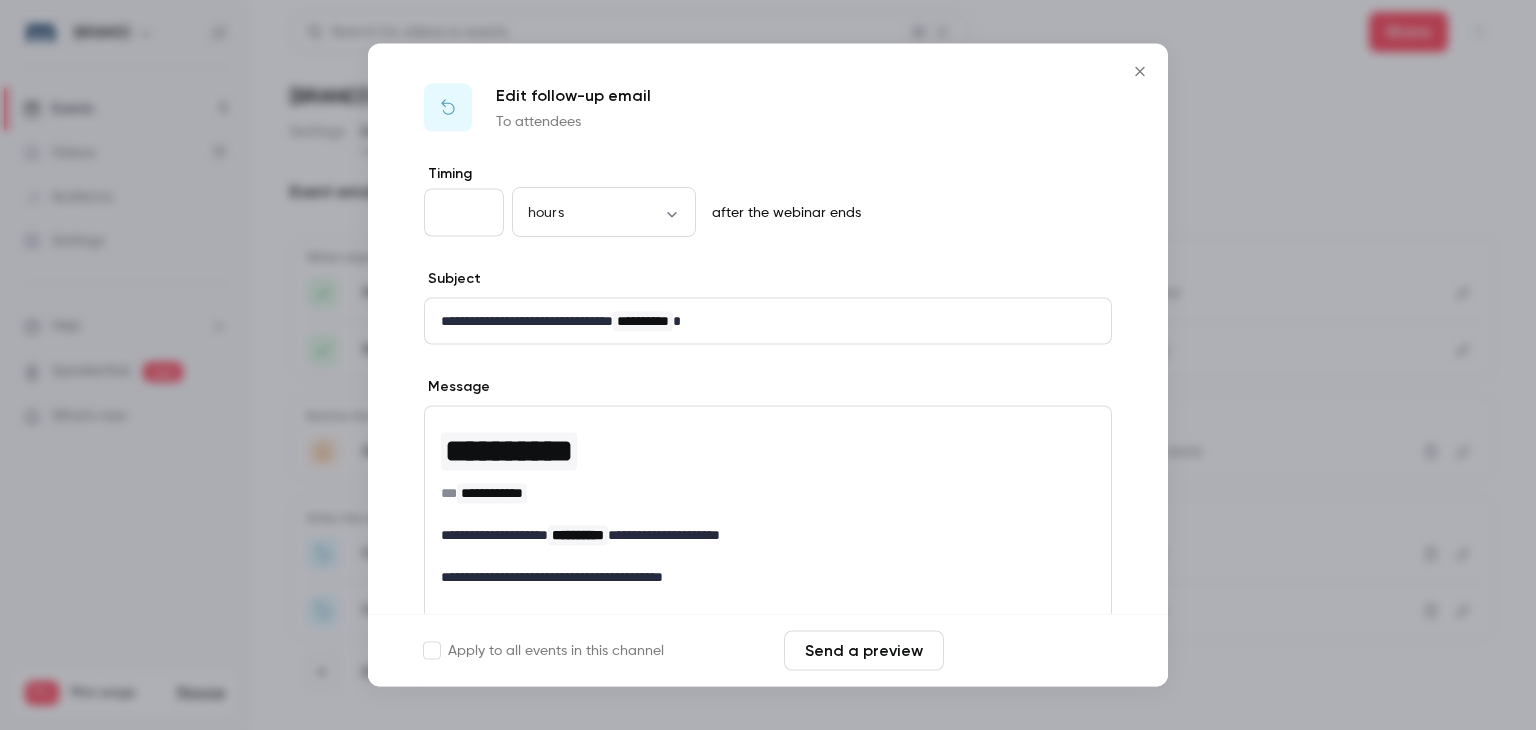 drag, startPoint x: 1042, startPoint y: 661, endPoint x: 1116, endPoint y: 636, distance: 78.1089 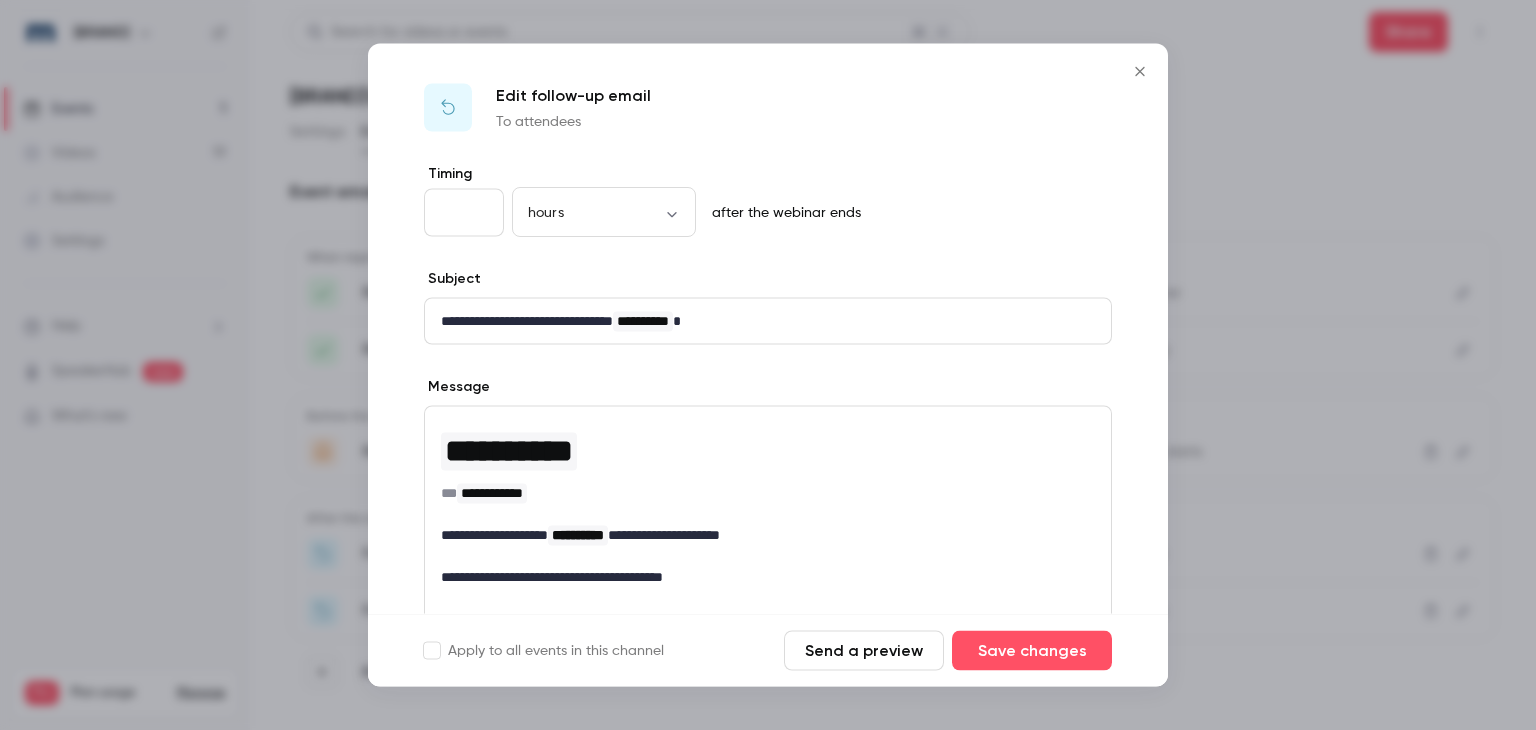 click on "Save changes" at bounding box center [1032, 651] 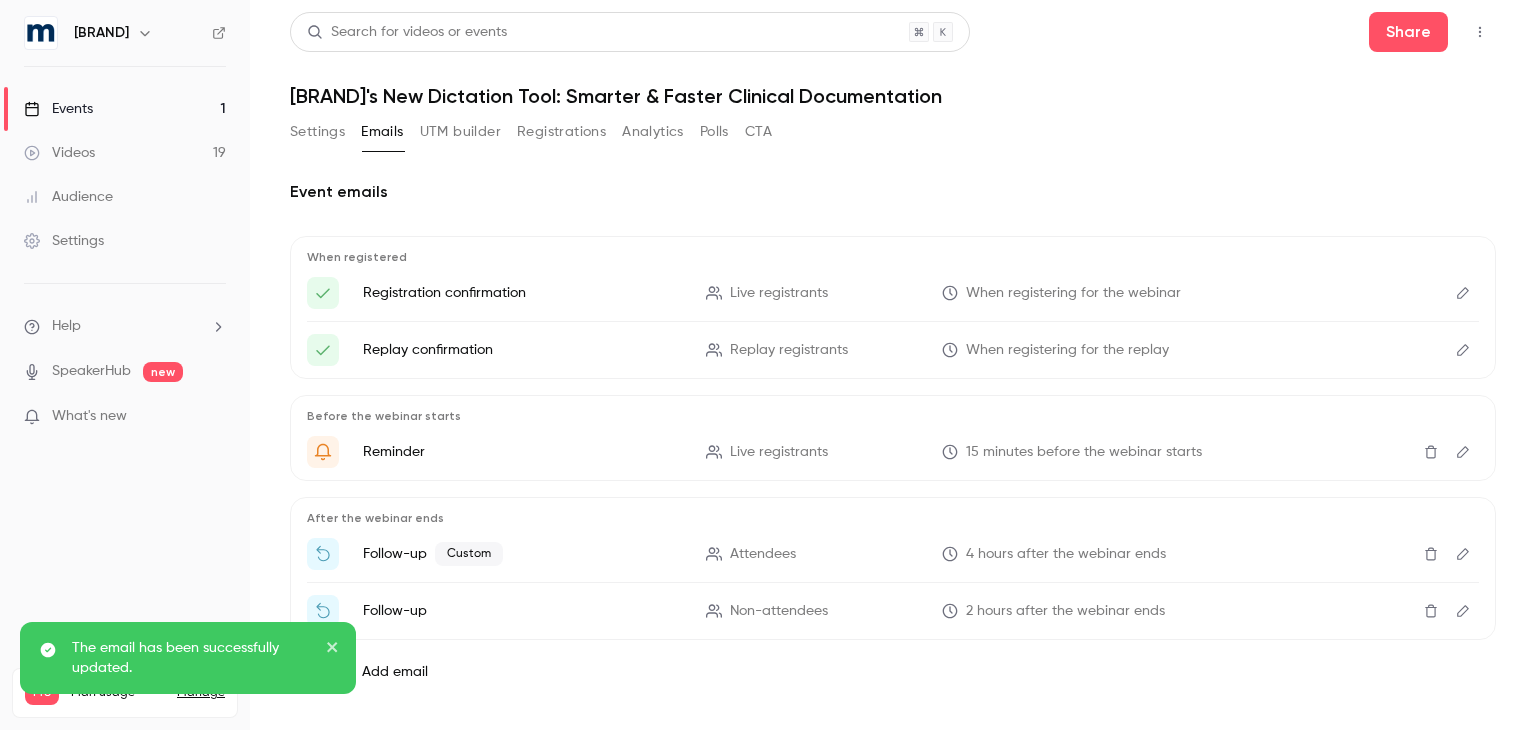 click 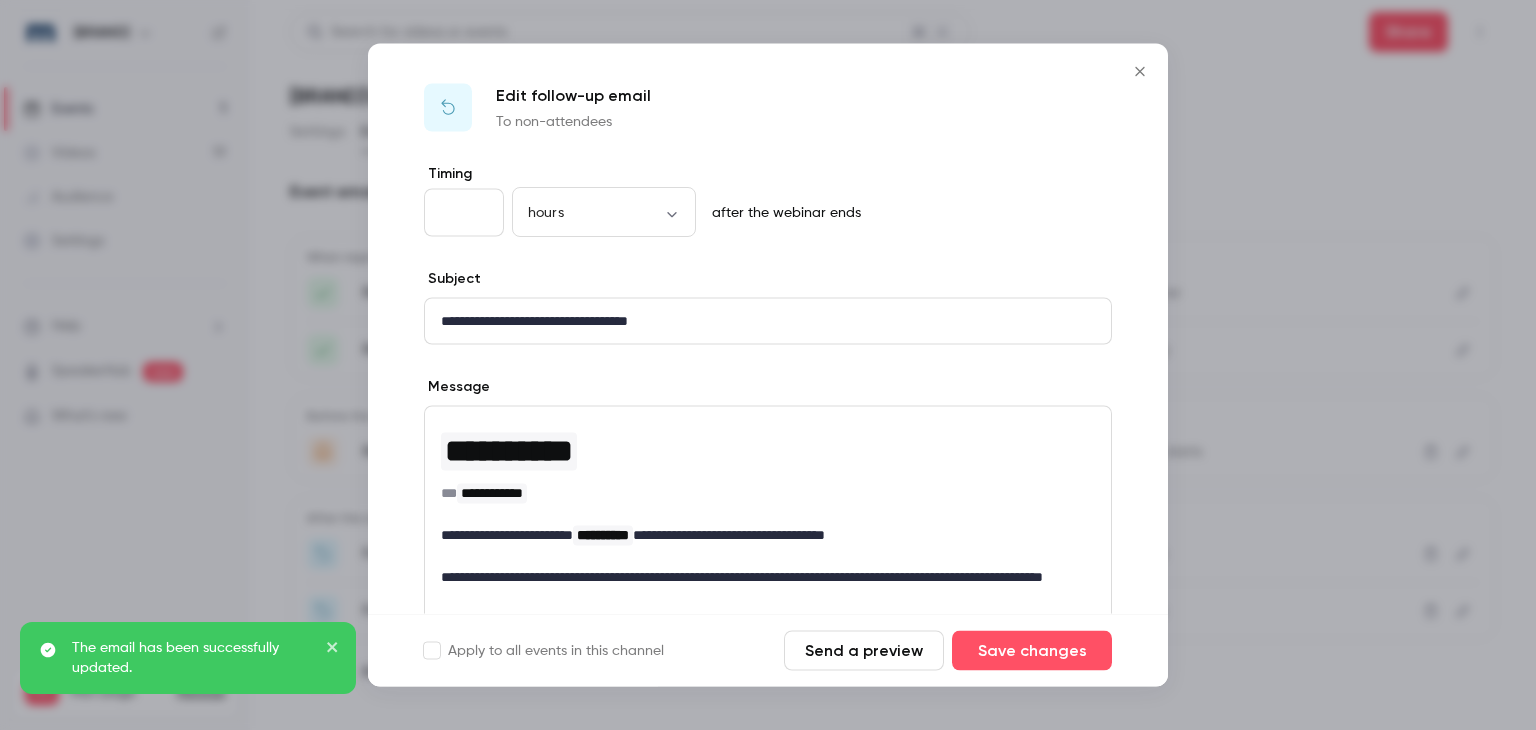 click on "*" at bounding box center (464, 213) 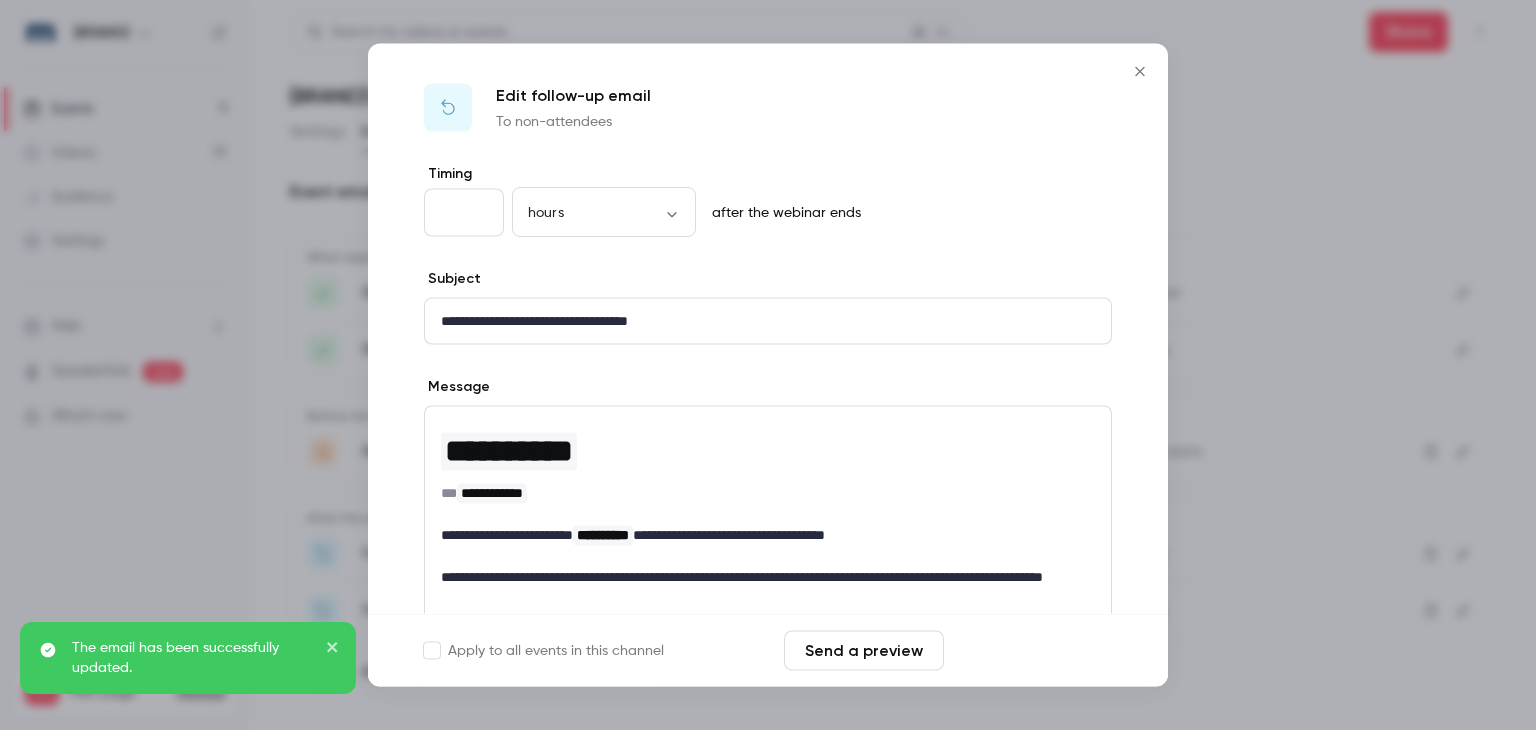 drag, startPoint x: 1002, startPoint y: 658, endPoint x: 954, endPoint y: 651, distance: 48.507732 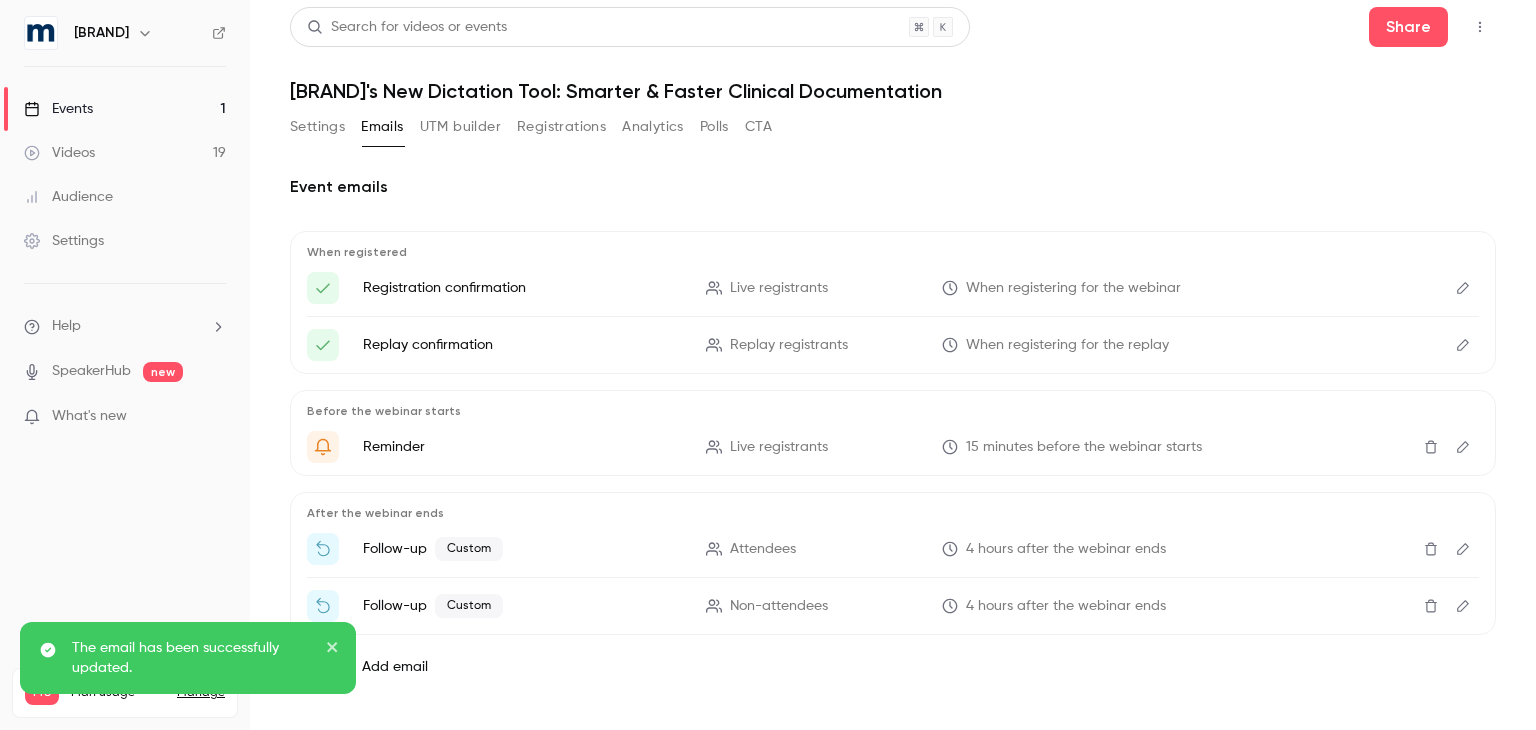 scroll, scrollTop: 0, scrollLeft: 0, axis: both 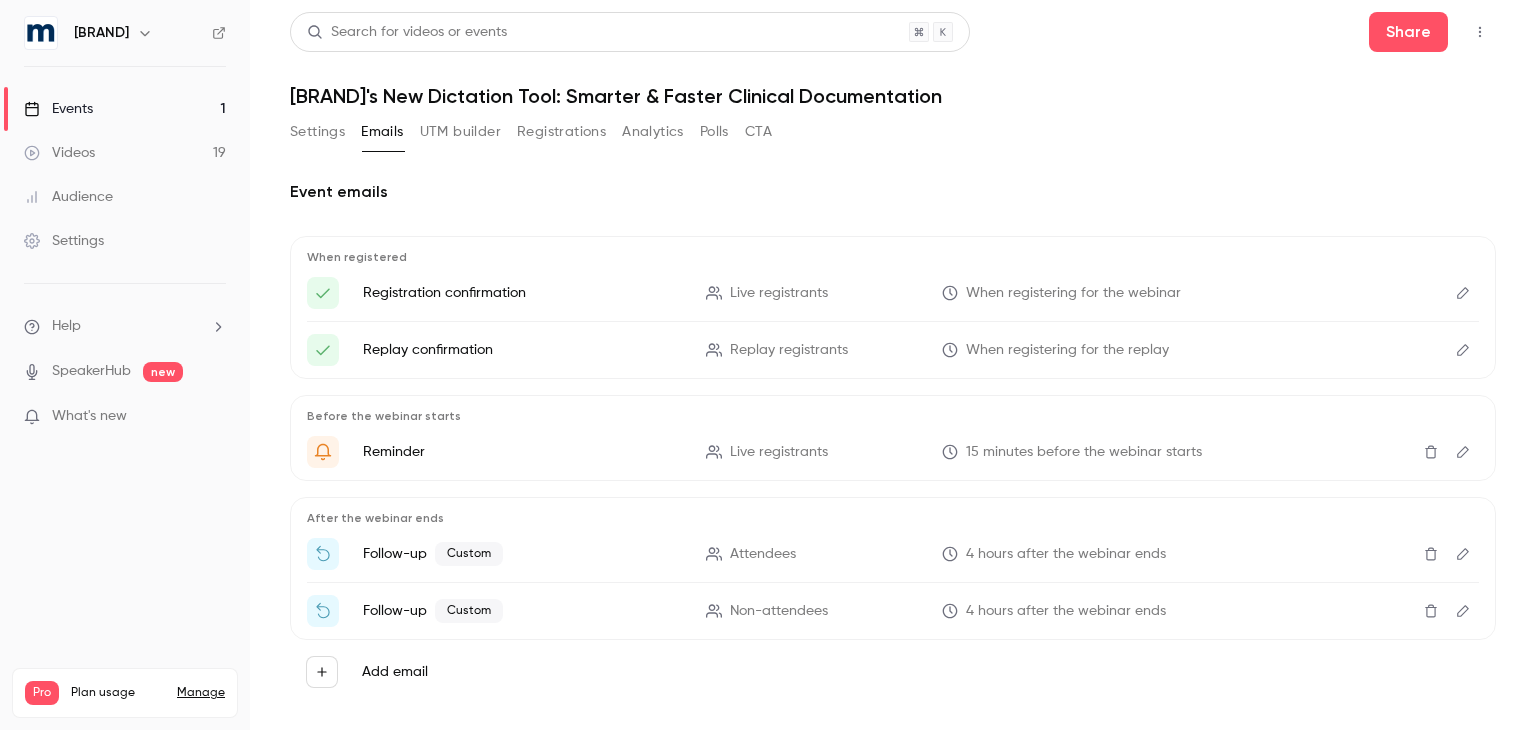 click on "When registered Registration confirmation Live registrants When registering for the webinar Replay confirmation Replay registrants When registering for the replay" at bounding box center (893, 307) 